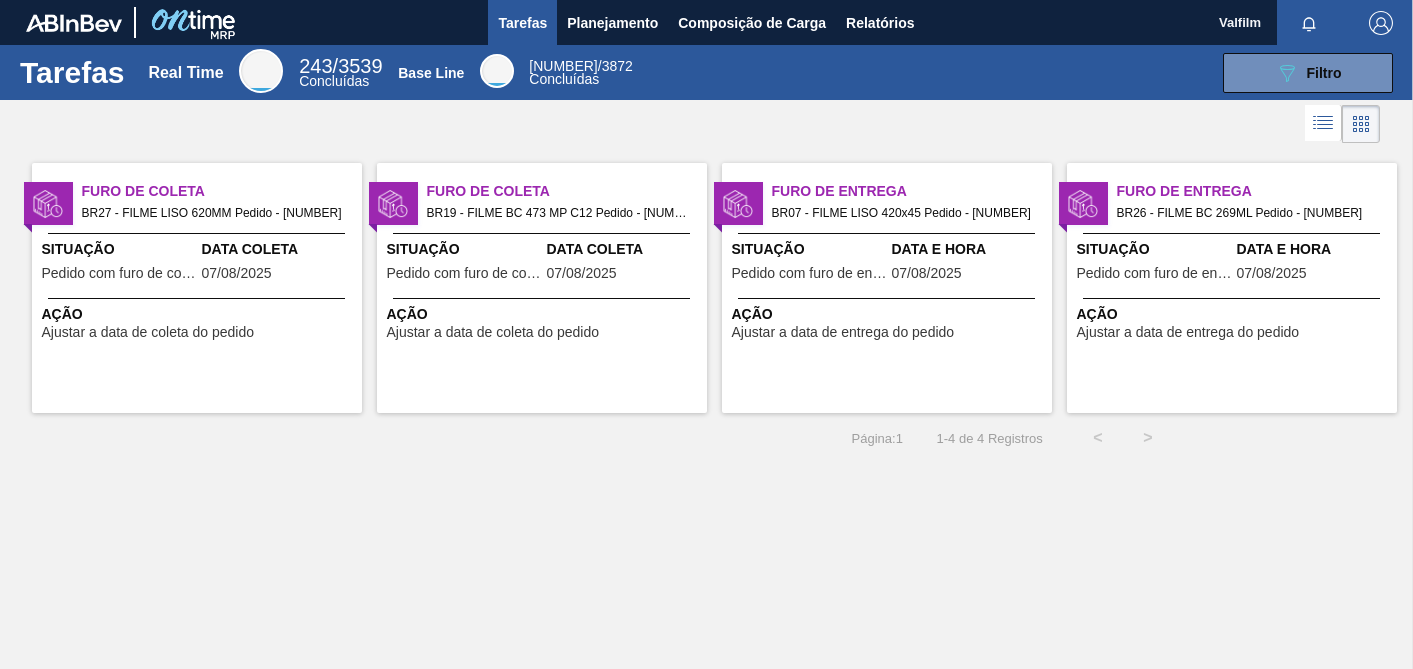 scroll, scrollTop: 0, scrollLeft: 0, axis: both 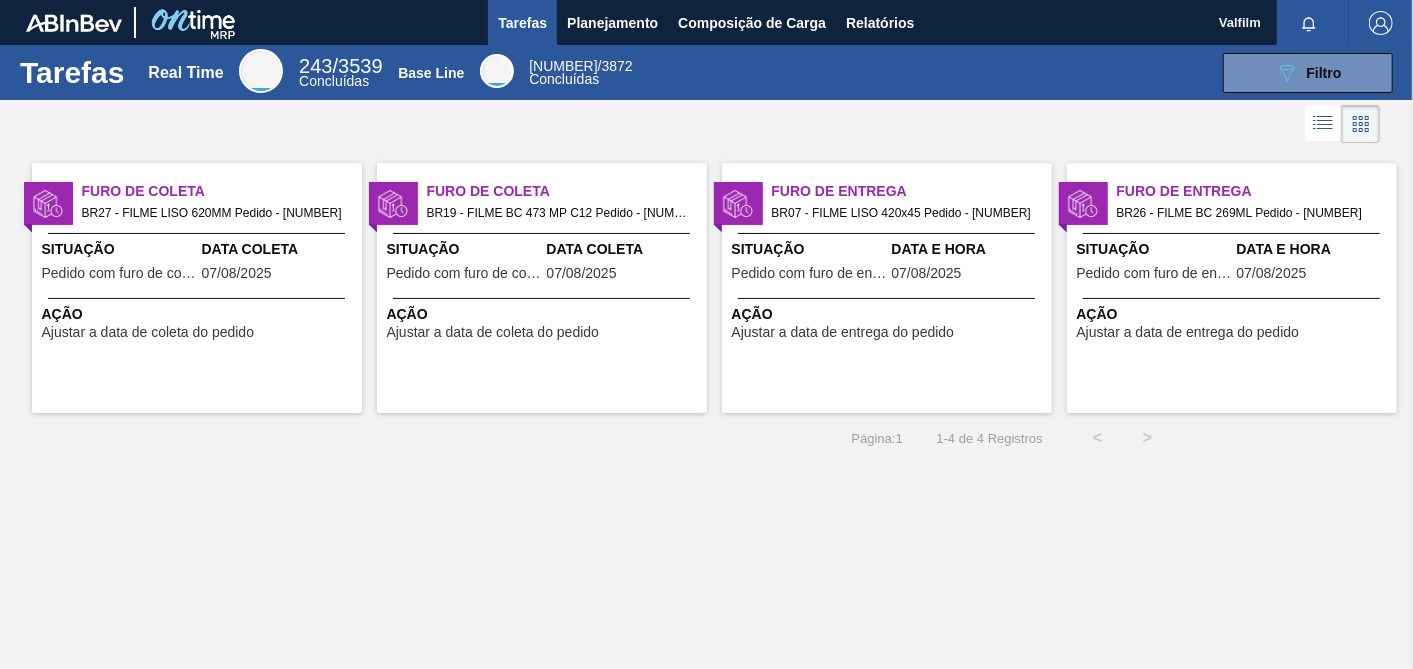 click on "Ação Ajustar a data de coleta do pedido" at bounding box center [542, 322] 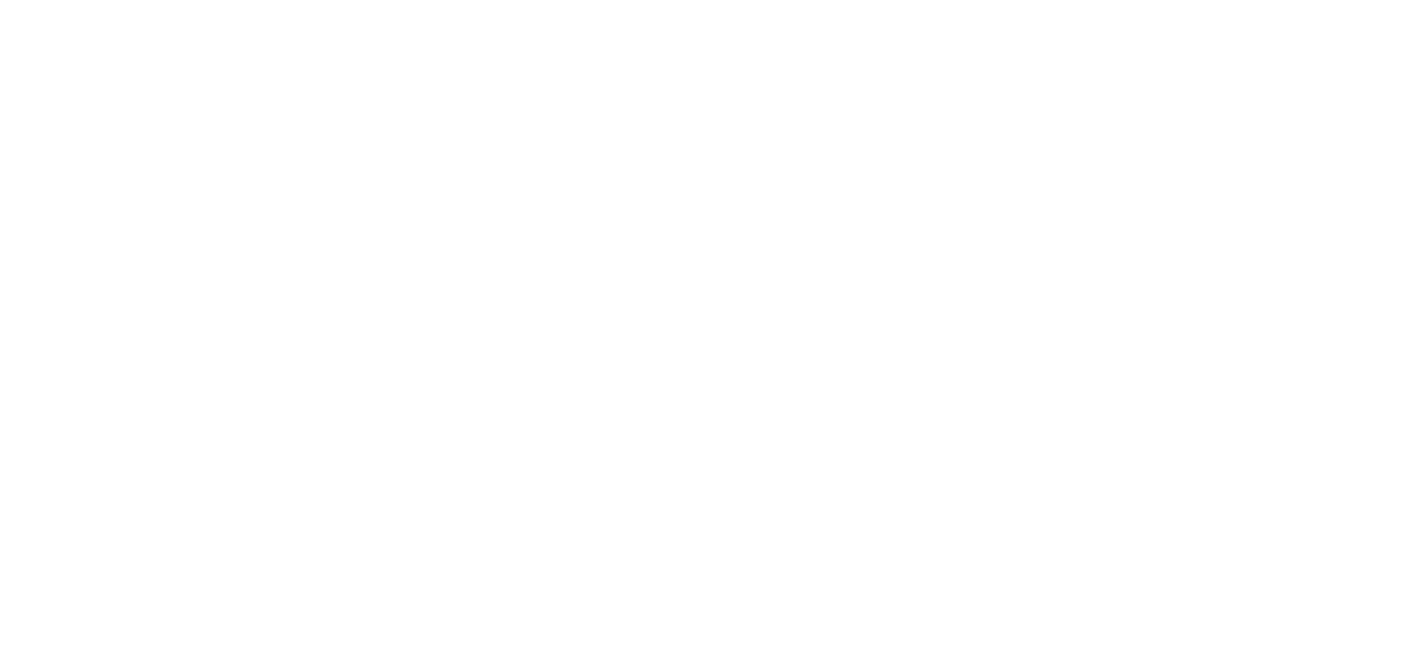 scroll, scrollTop: 0, scrollLeft: 0, axis: both 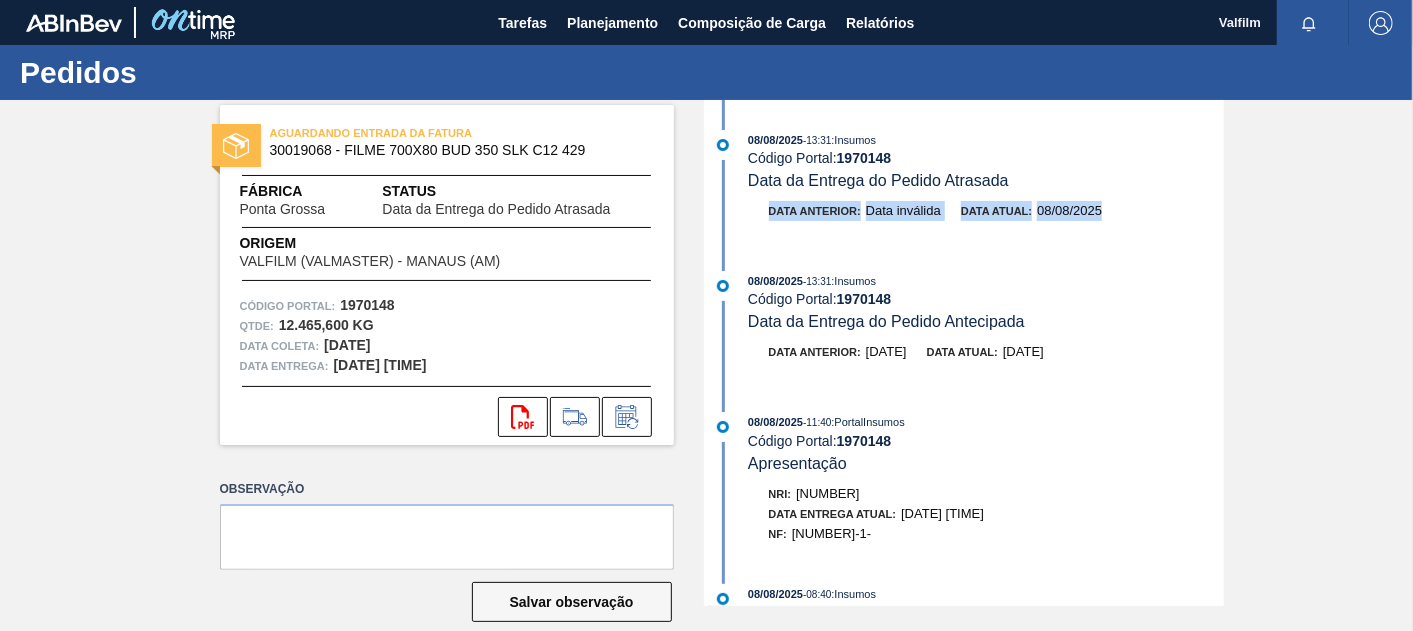 drag, startPoint x: 760, startPoint y: 213, endPoint x: 1114, endPoint y: 231, distance: 354.45734 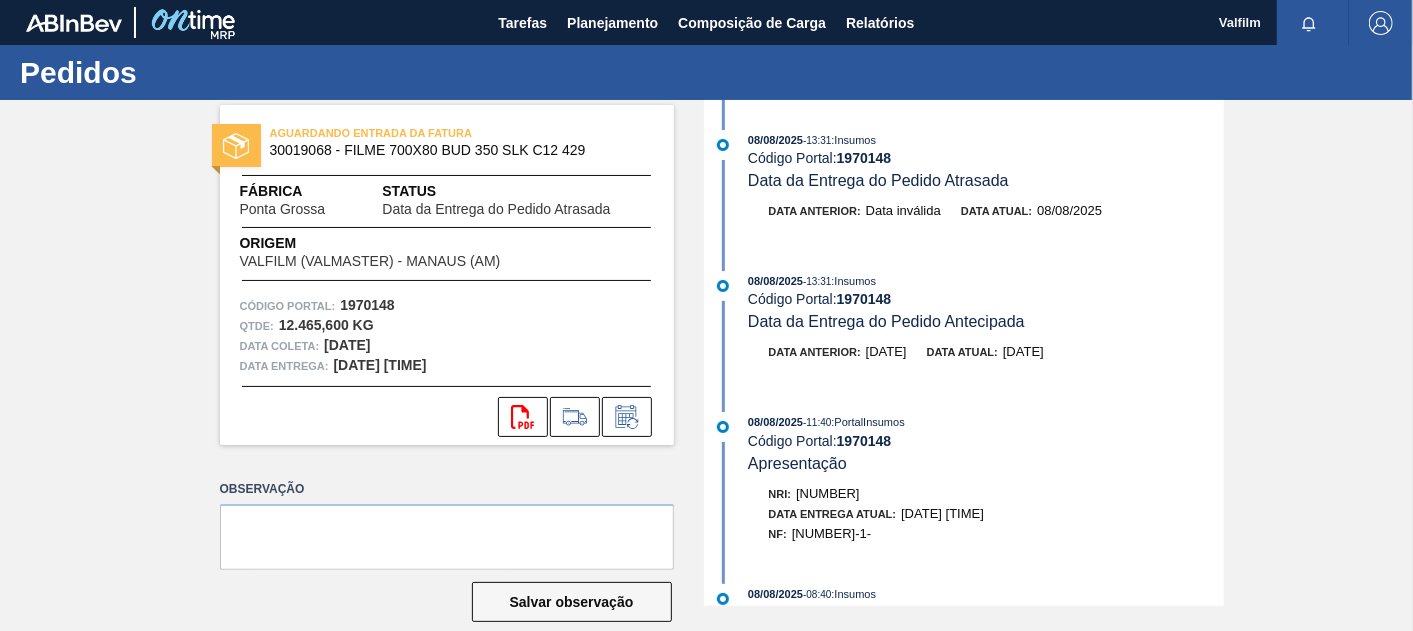 click on "[DATE] - [TIME] : Insumos" at bounding box center [985, 281] 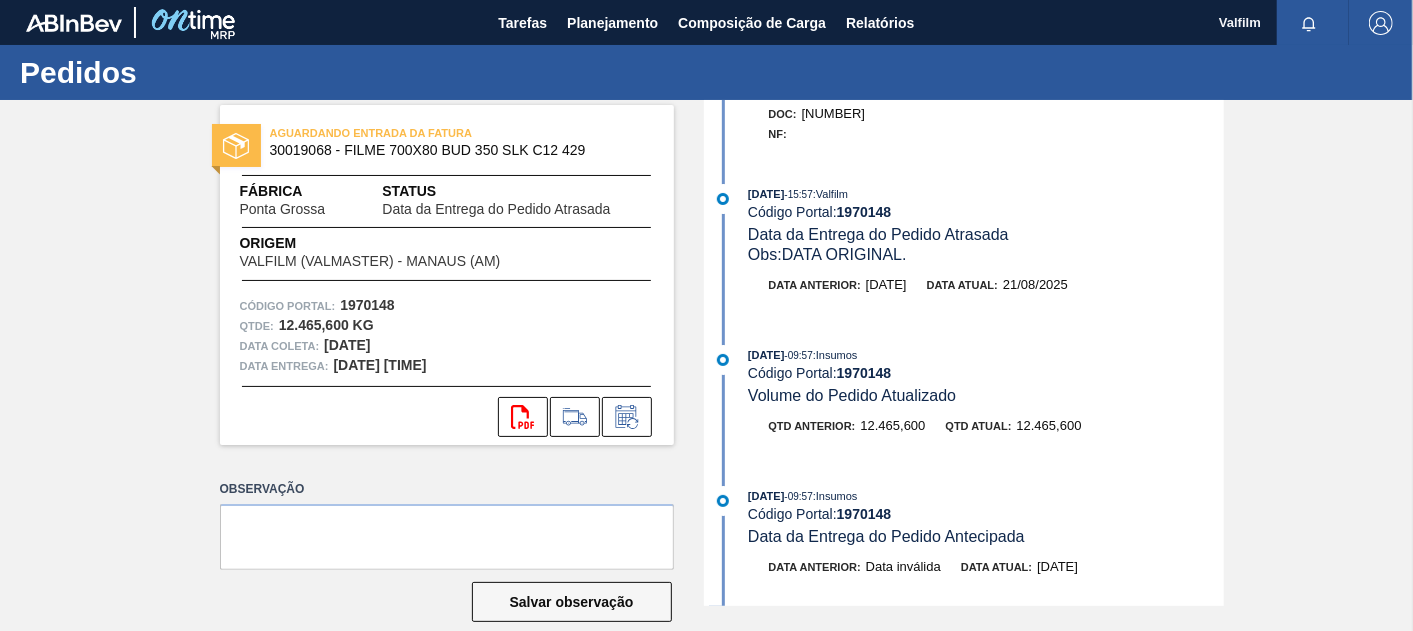 scroll, scrollTop: 888, scrollLeft: 0, axis: vertical 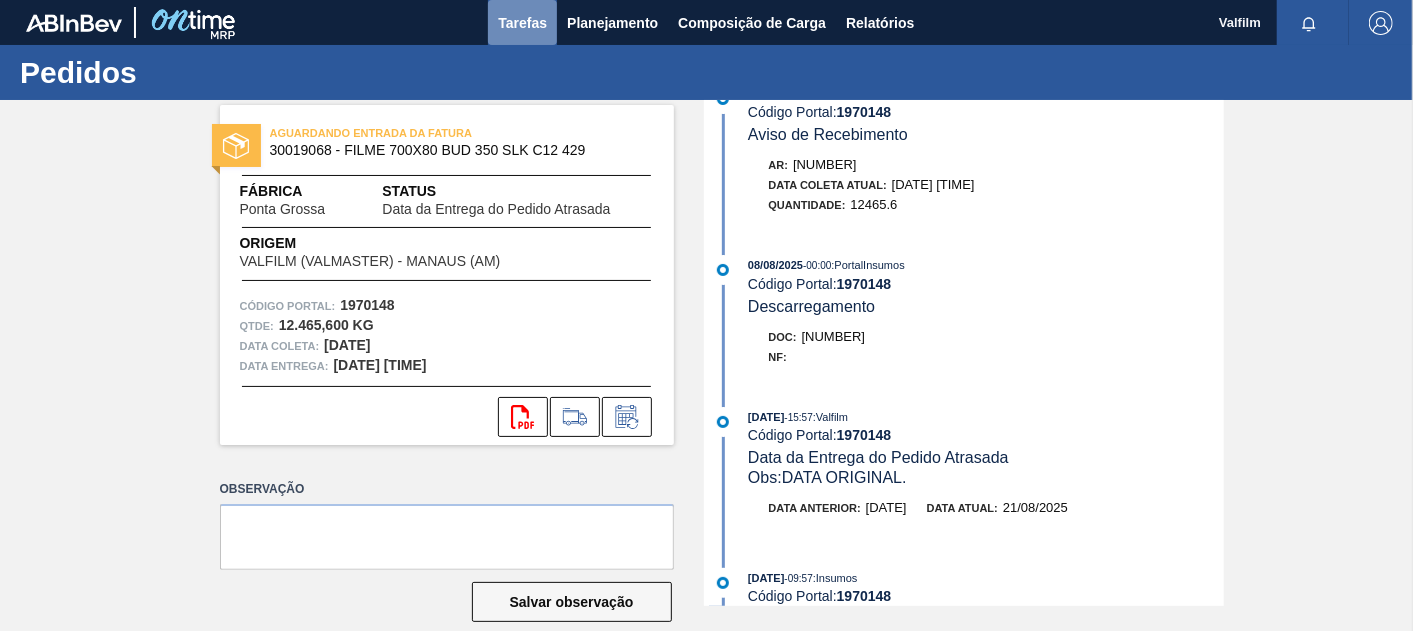 click on "Tarefas" at bounding box center [522, 23] 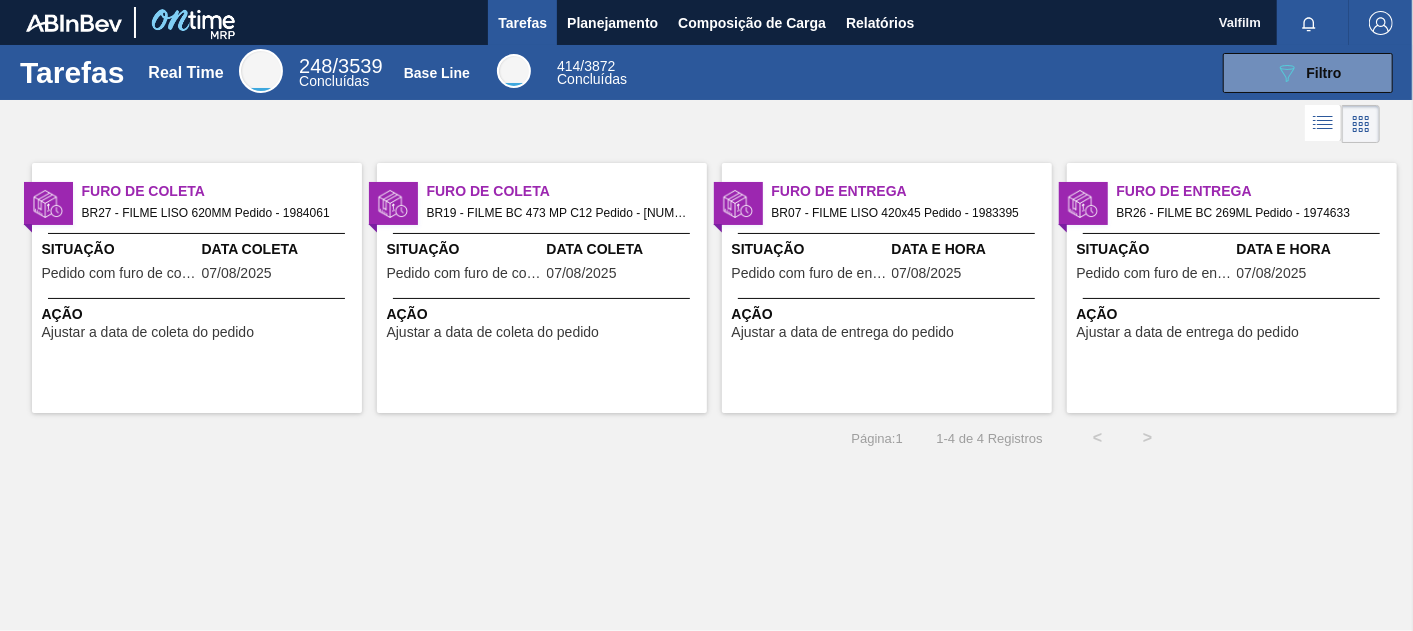 click on "Furo de Coleta BR19 - FILME BC 473 MP C12 Pedido - 1984222 Situação Pedido com furo de coleta Data Coleta 07/08/2025 Ação Ajustar a data de coleta do pedido" at bounding box center [542, 288] 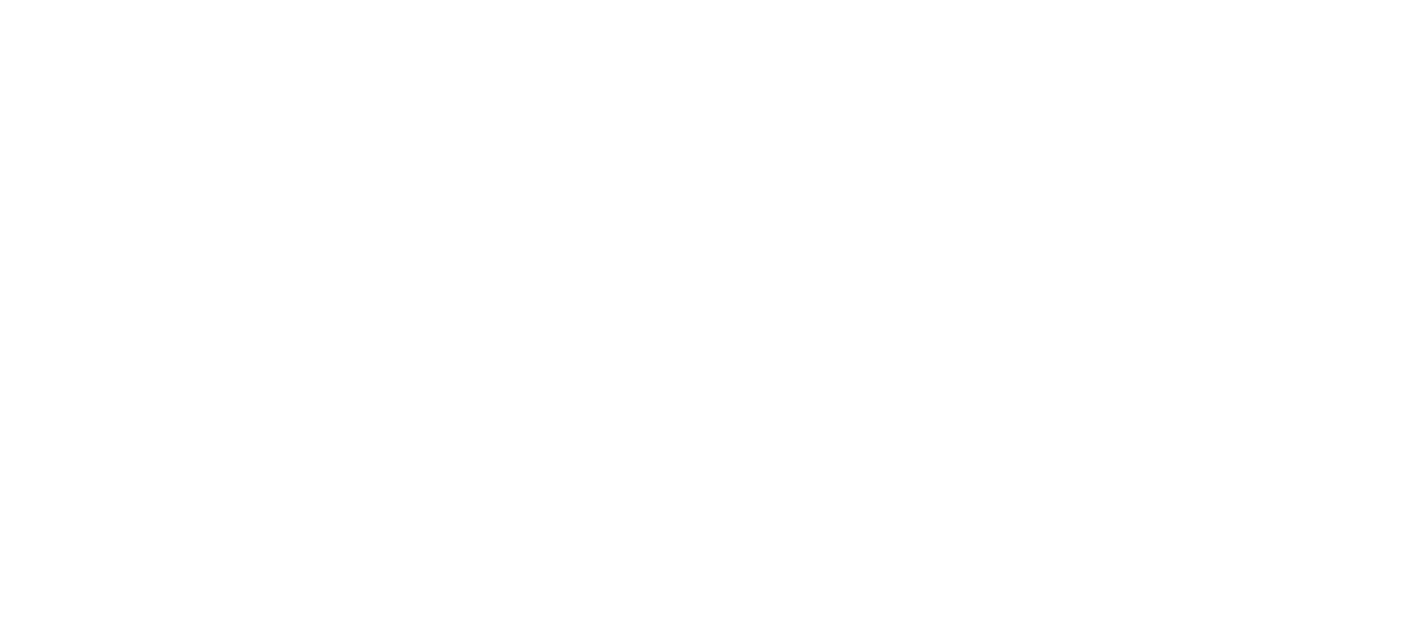 scroll, scrollTop: 0, scrollLeft: 0, axis: both 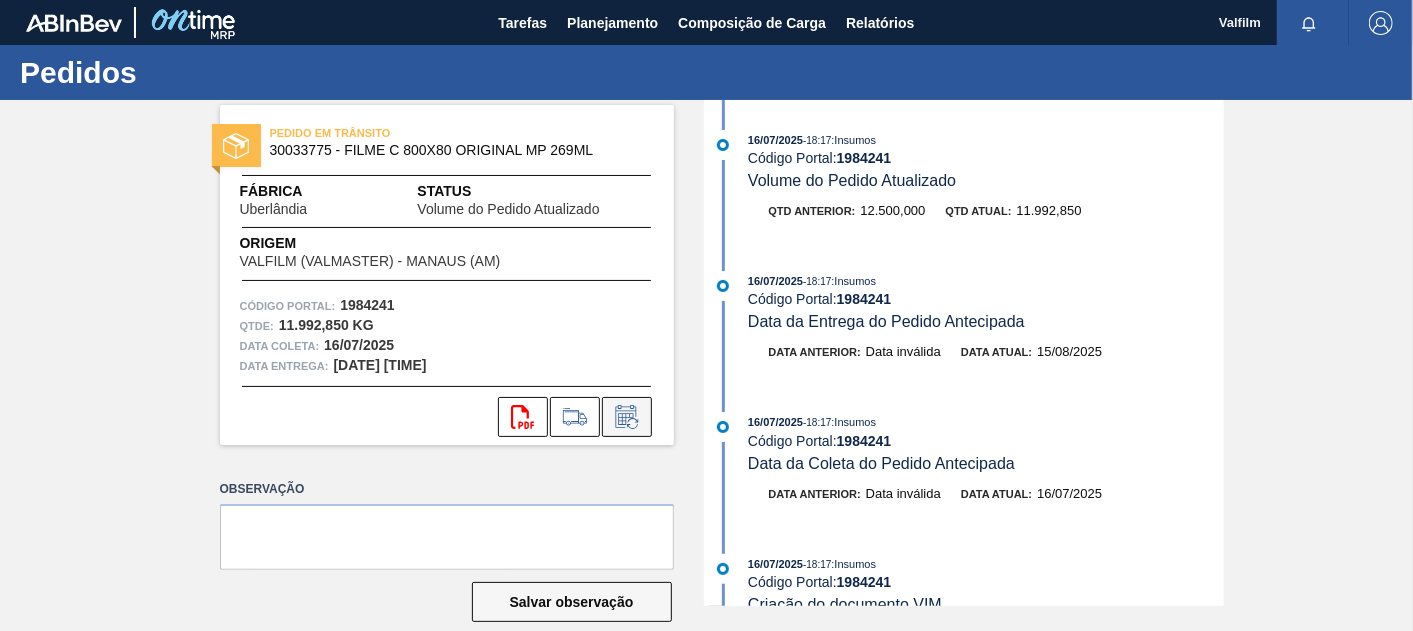 click 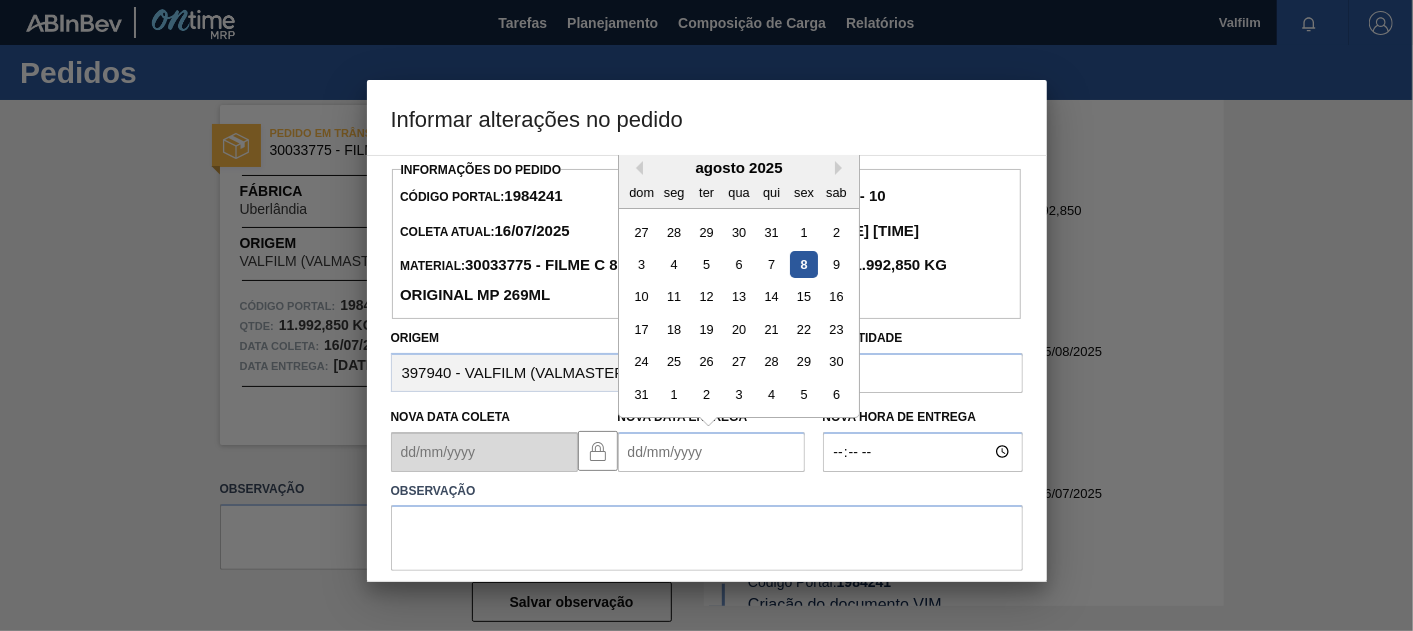 click on "Nova Data Entrega" at bounding box center (711, 452) 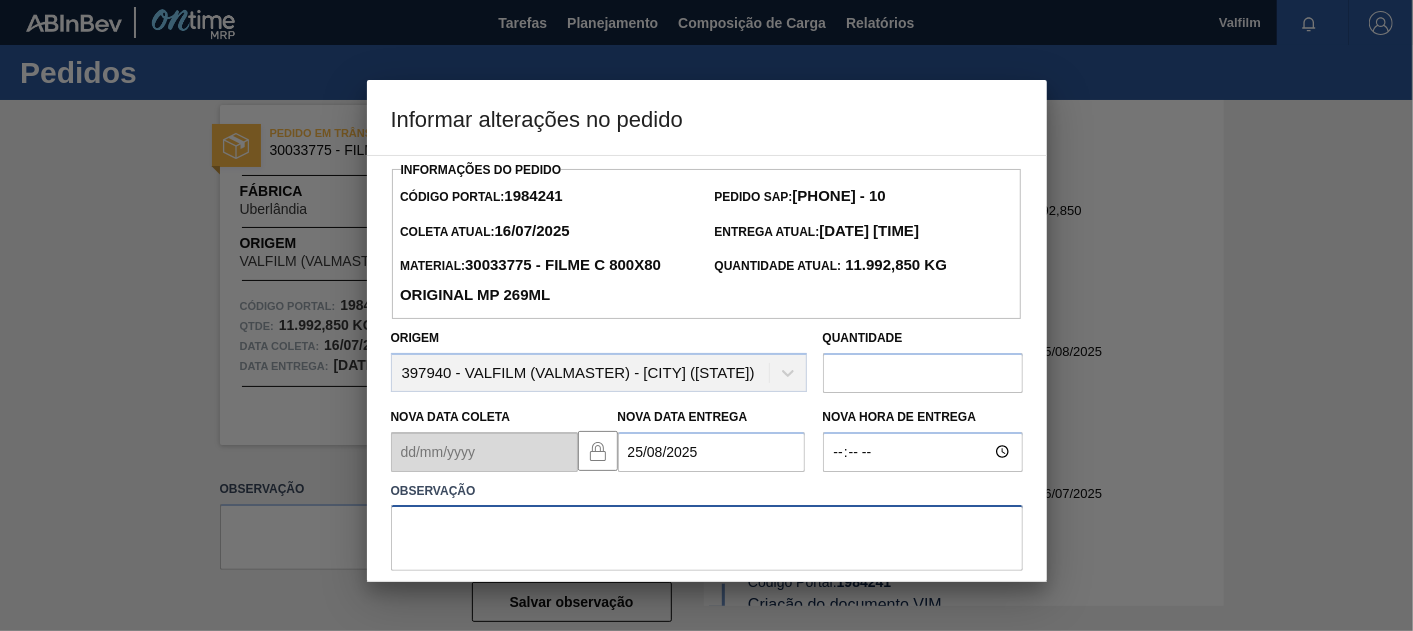 click at bounding box center (707, 538) 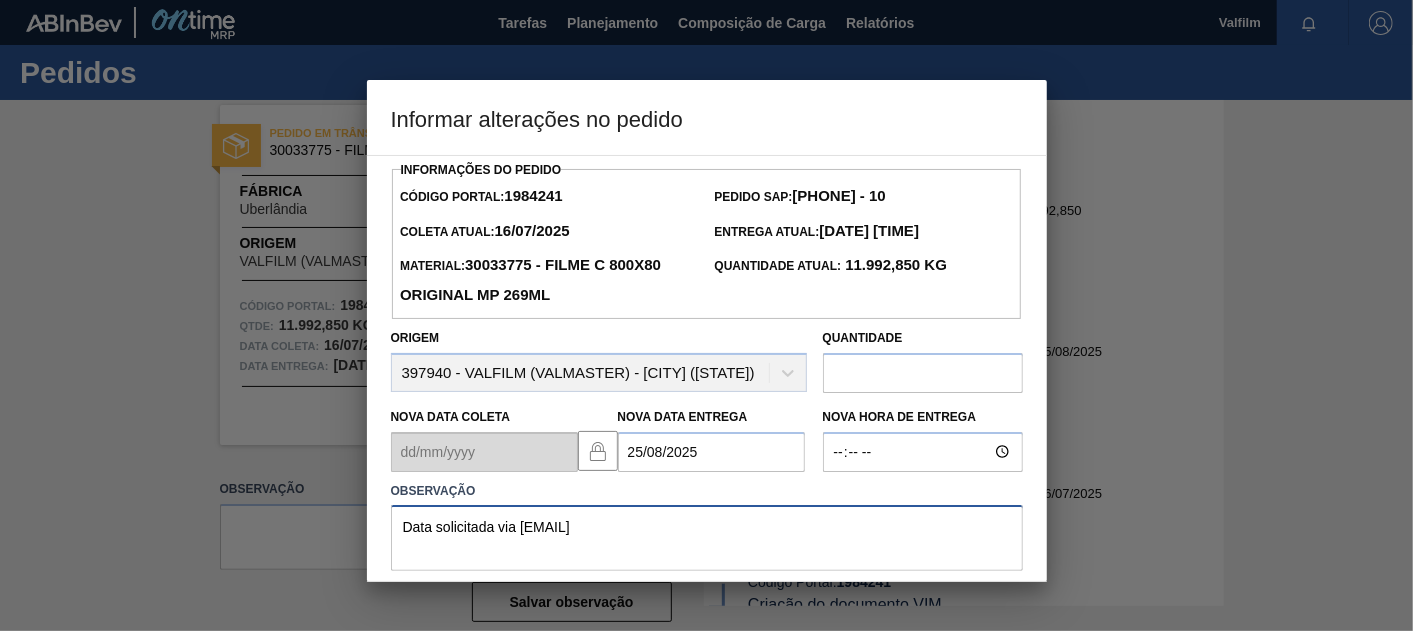 scroll, scrollTop: 74, scrollLeft: 0, axis: vertical 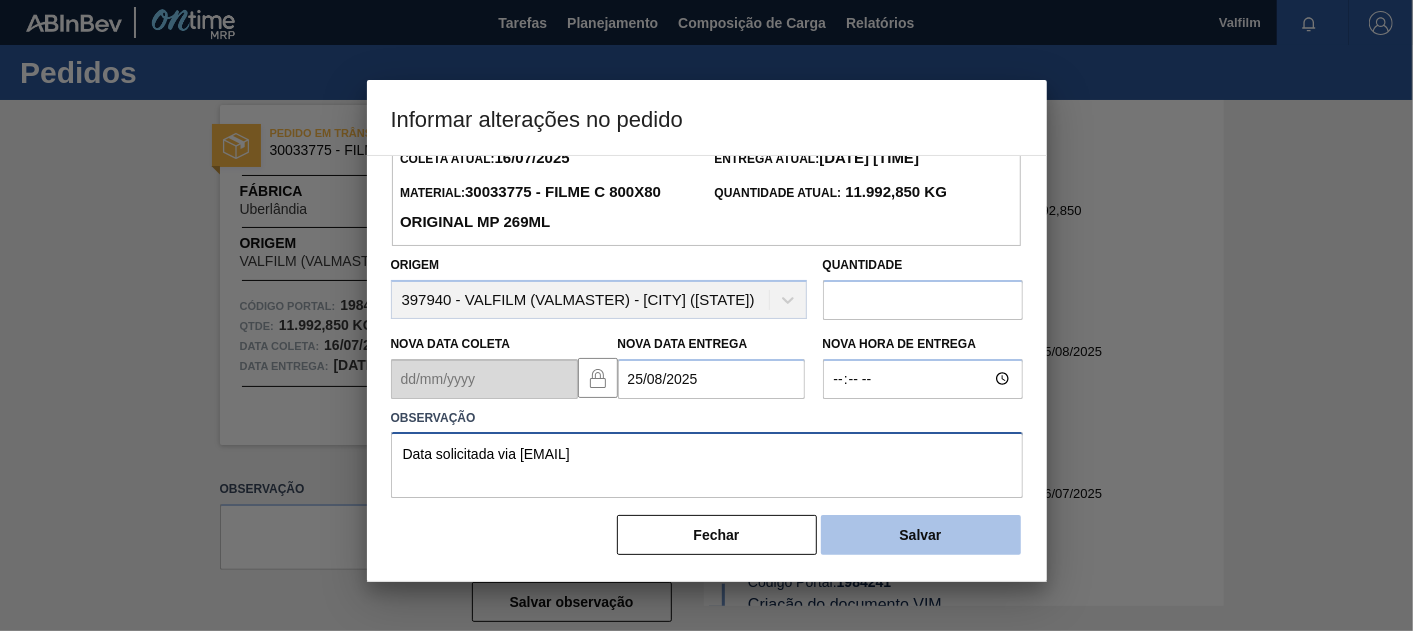 type on "Data solicitada via email" 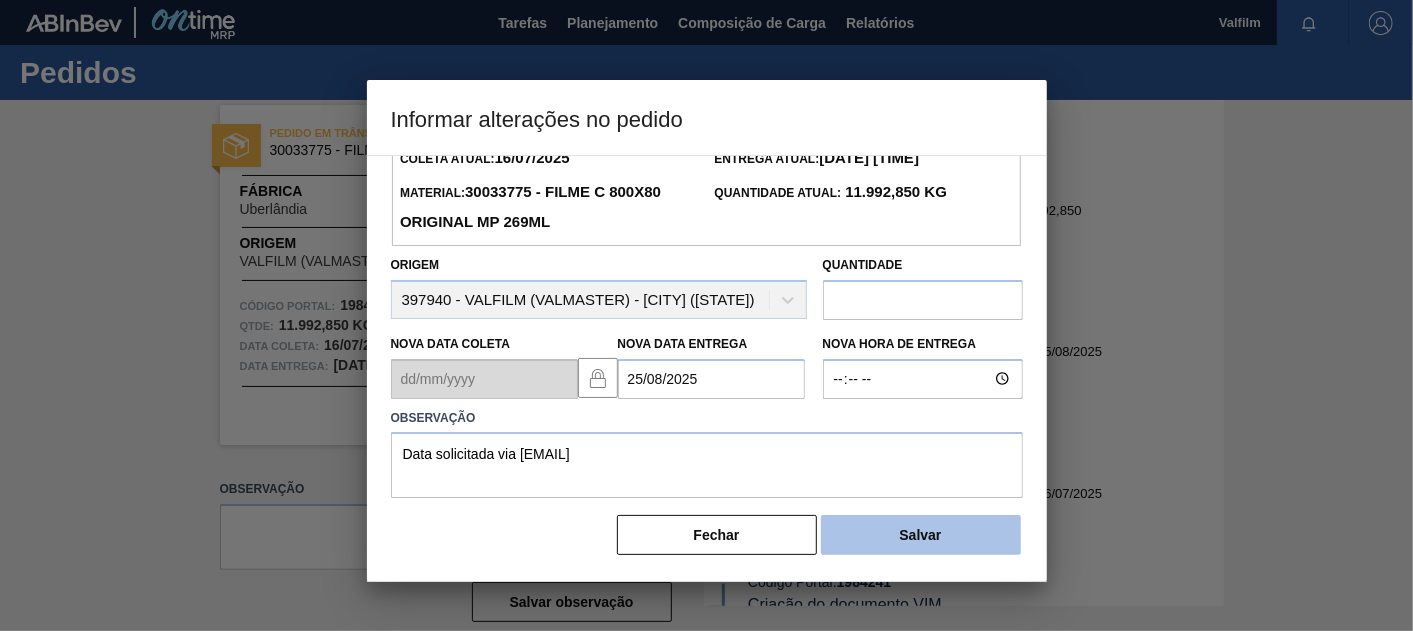 click on "Salvar" at bounding box center (921, 535) 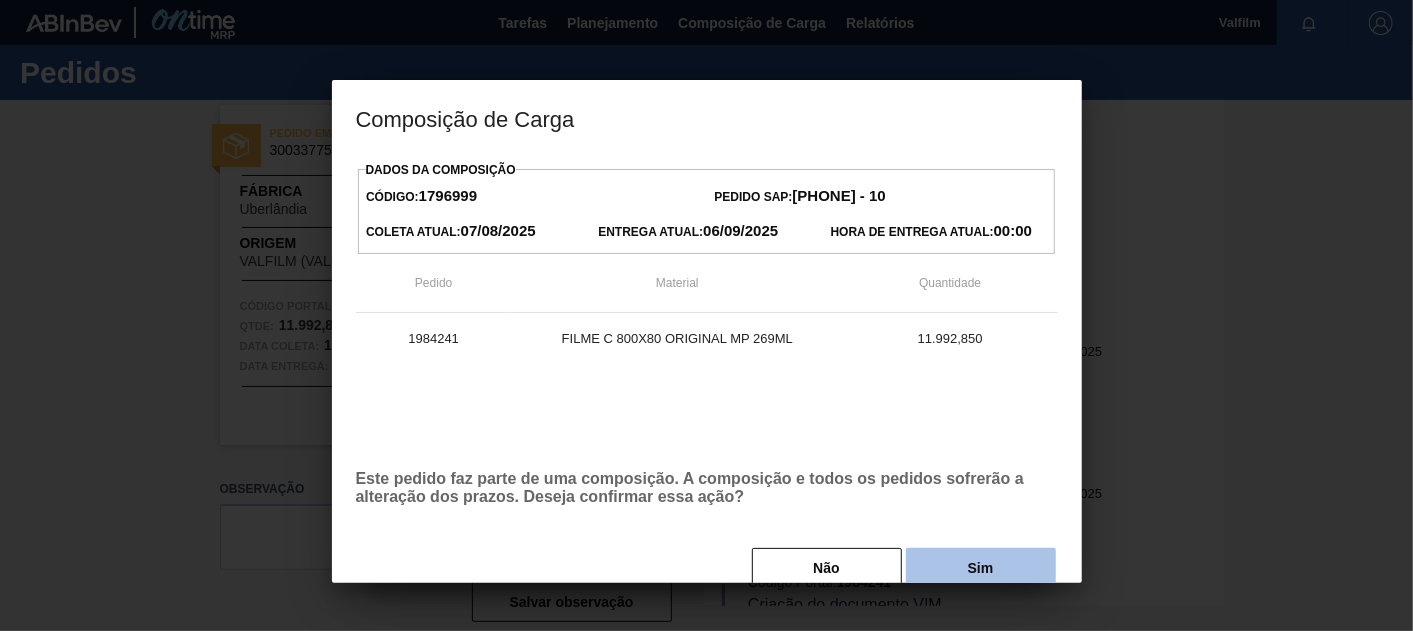 click on "Sim" at bounding box center [981, 568] 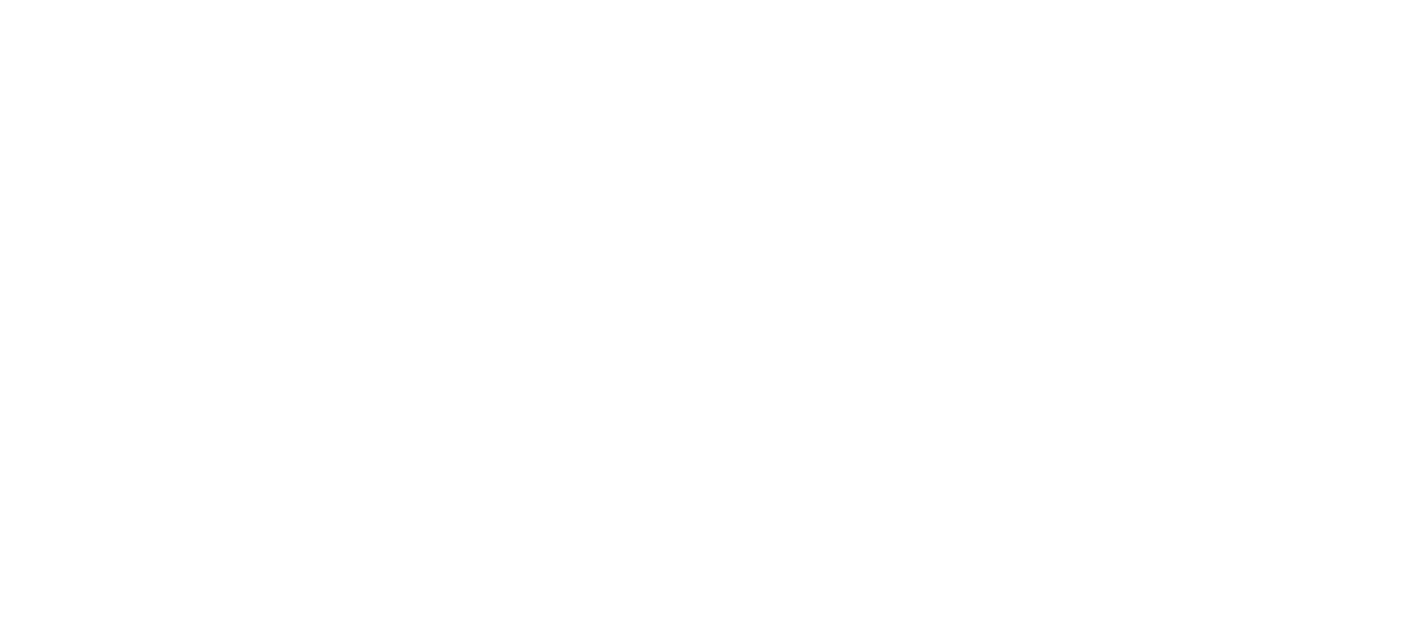 scroll, scrollTop: 0, scrollLeft: 0, axis: both 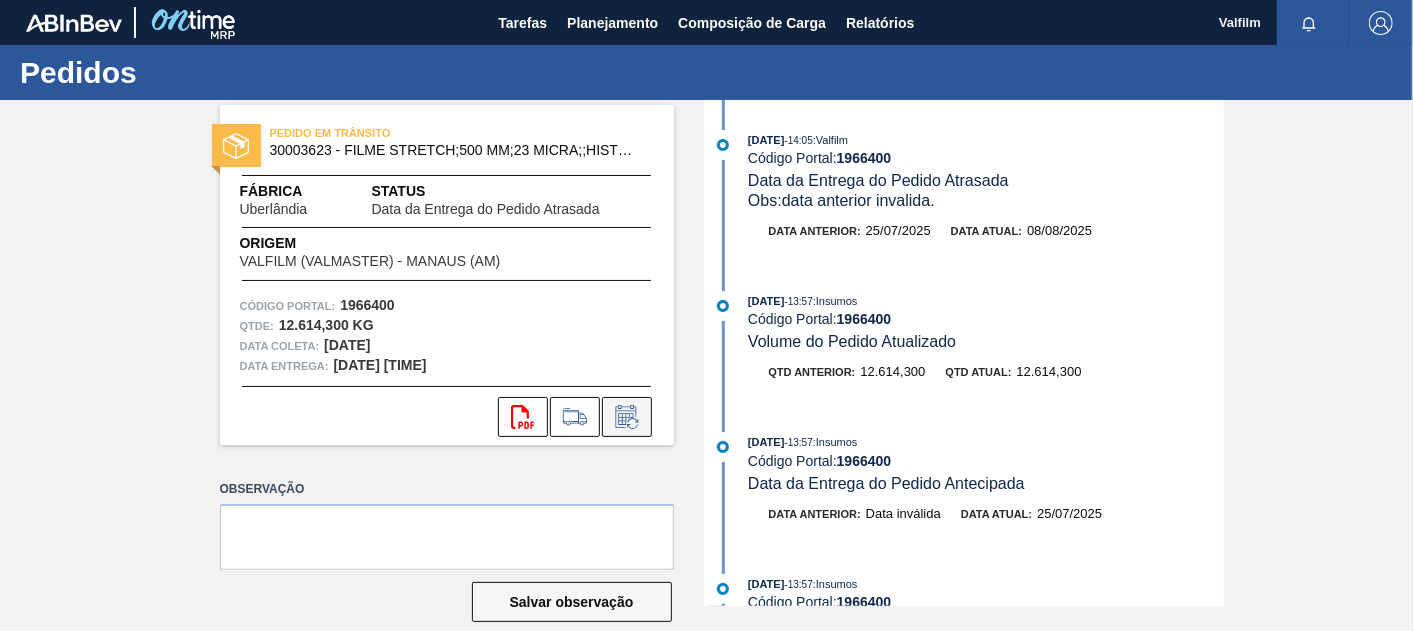 click 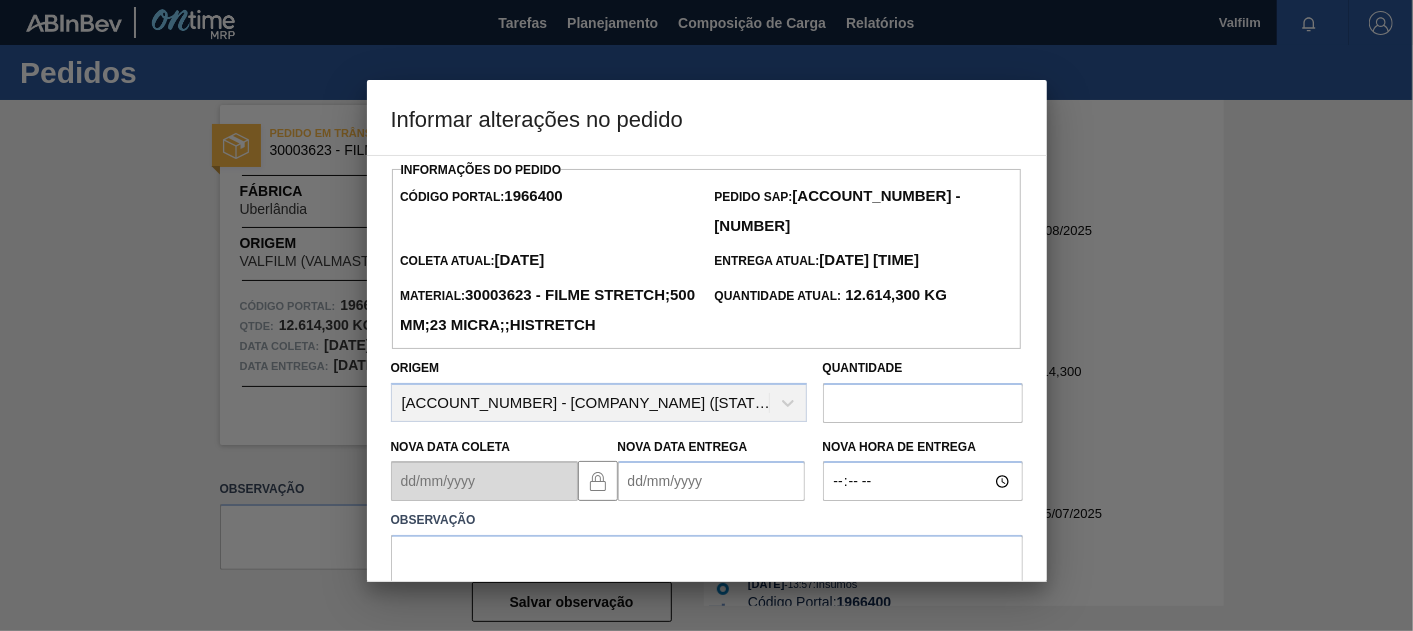 click on "Nova Data Entrega" at bounding box center (711, 481) 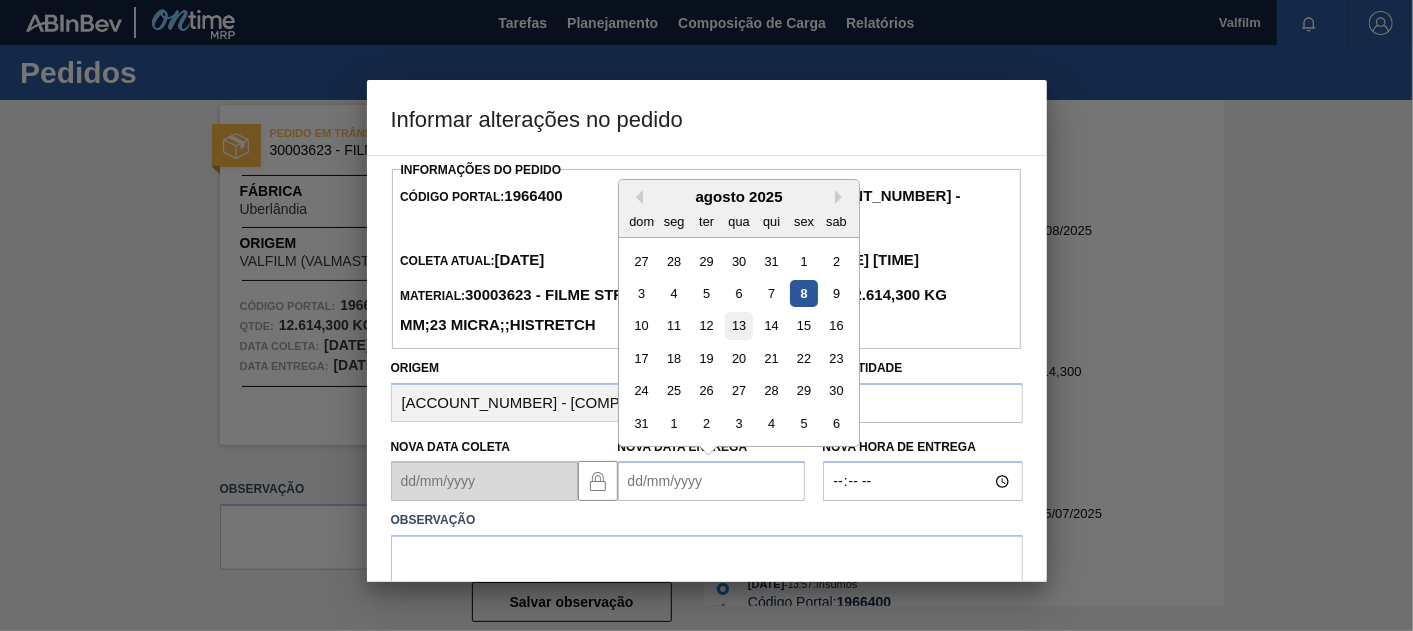 click on "13" at bounding box center [738, 326] 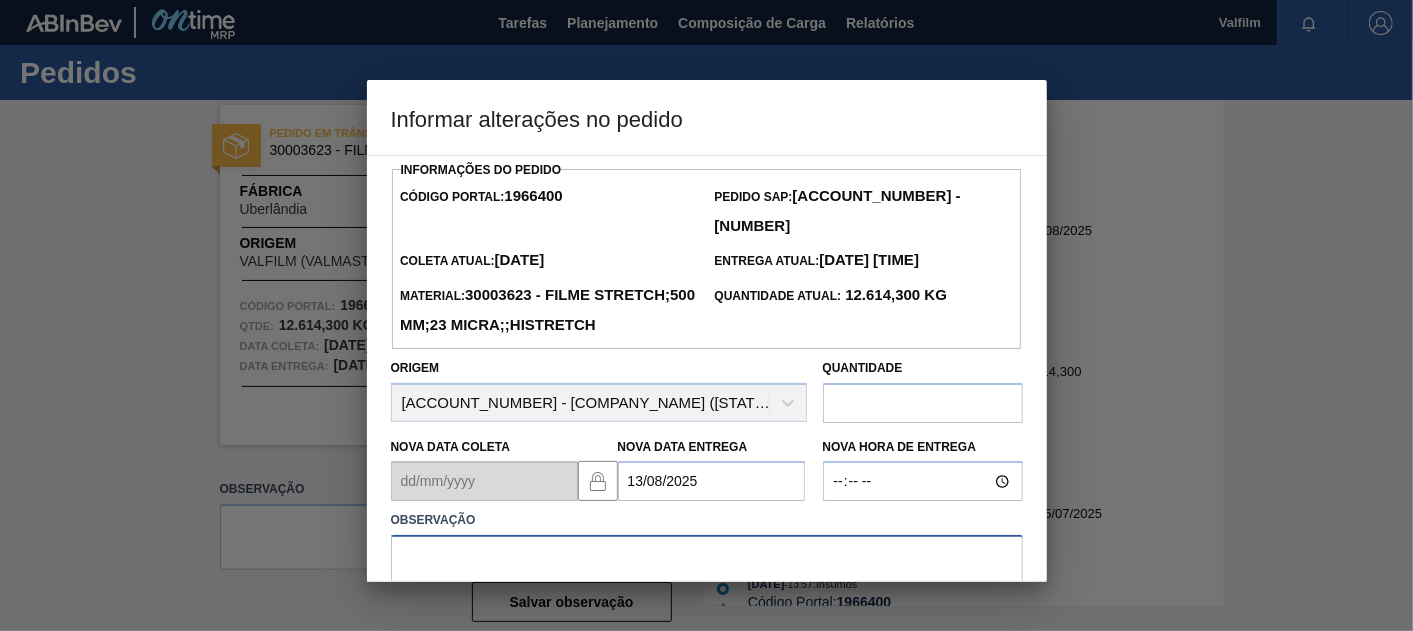 click at bounding box center [707, 568] 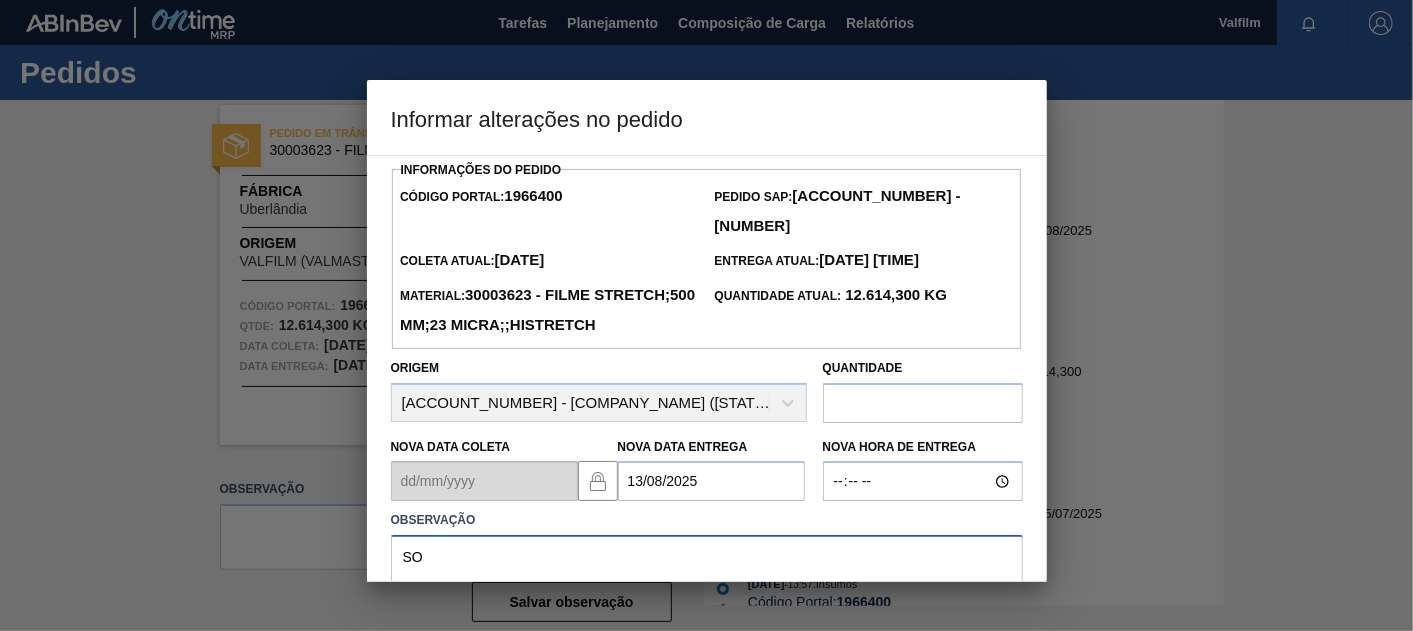 type on "S" 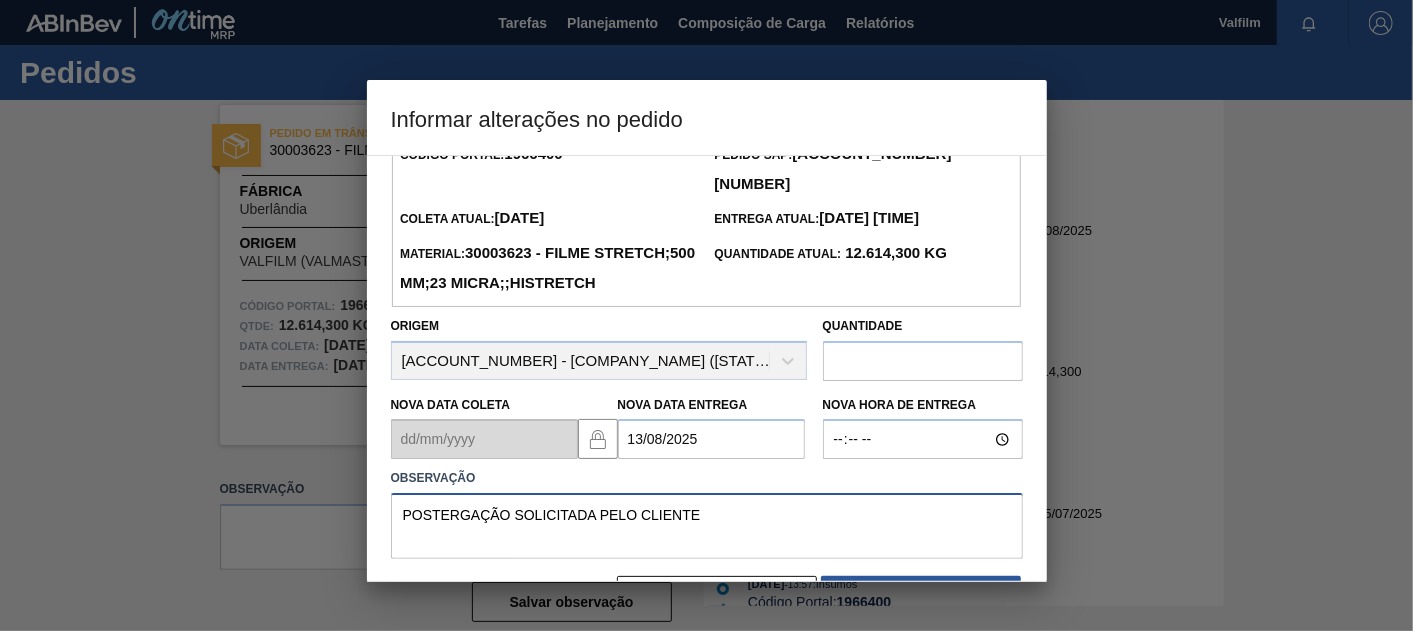 scroll, scrollTop: 104, scrollLeft: 0, axis: vertical 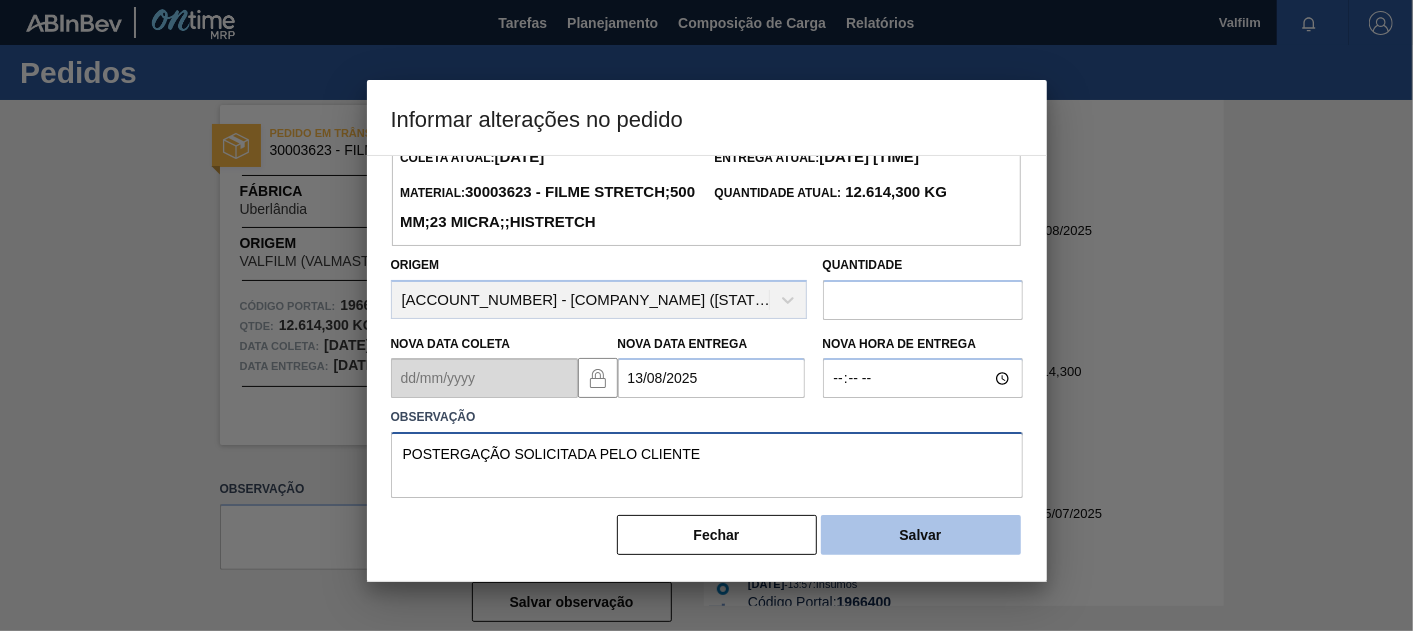type on "POSTERGAÇÃO SOLICITADA PELO CLIENTE" 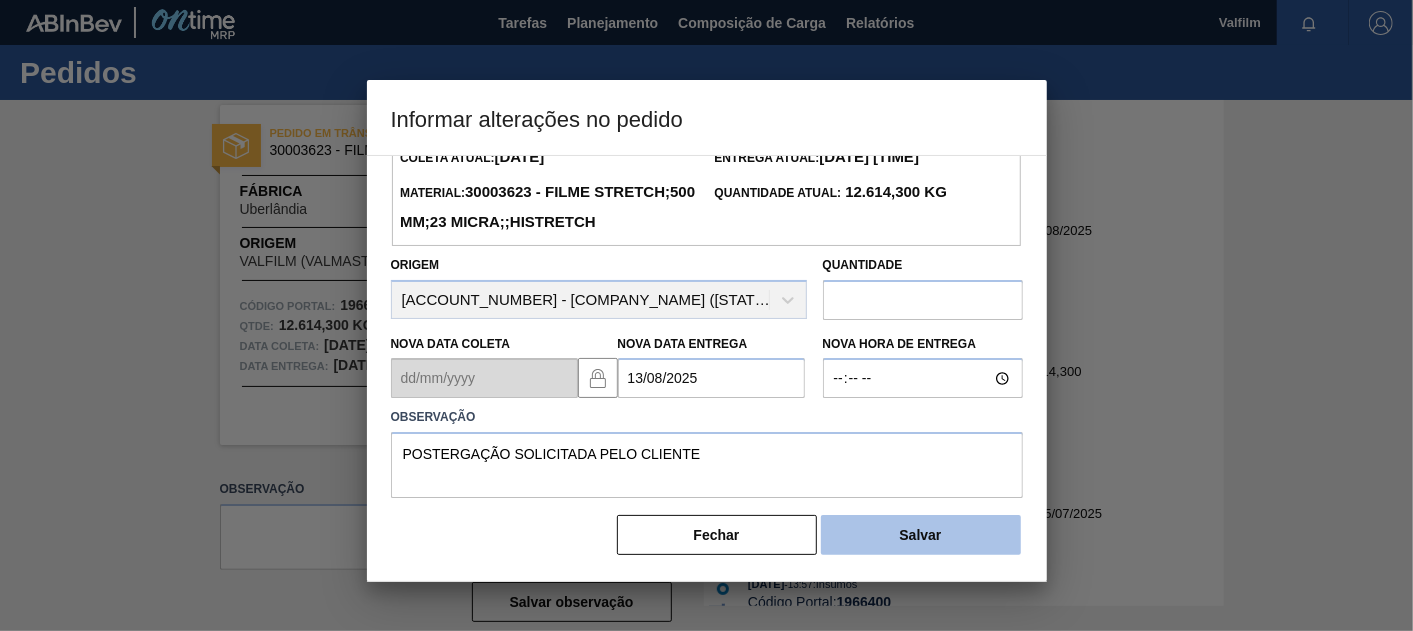 click on "Salvar" at bounding box center (921, 535) 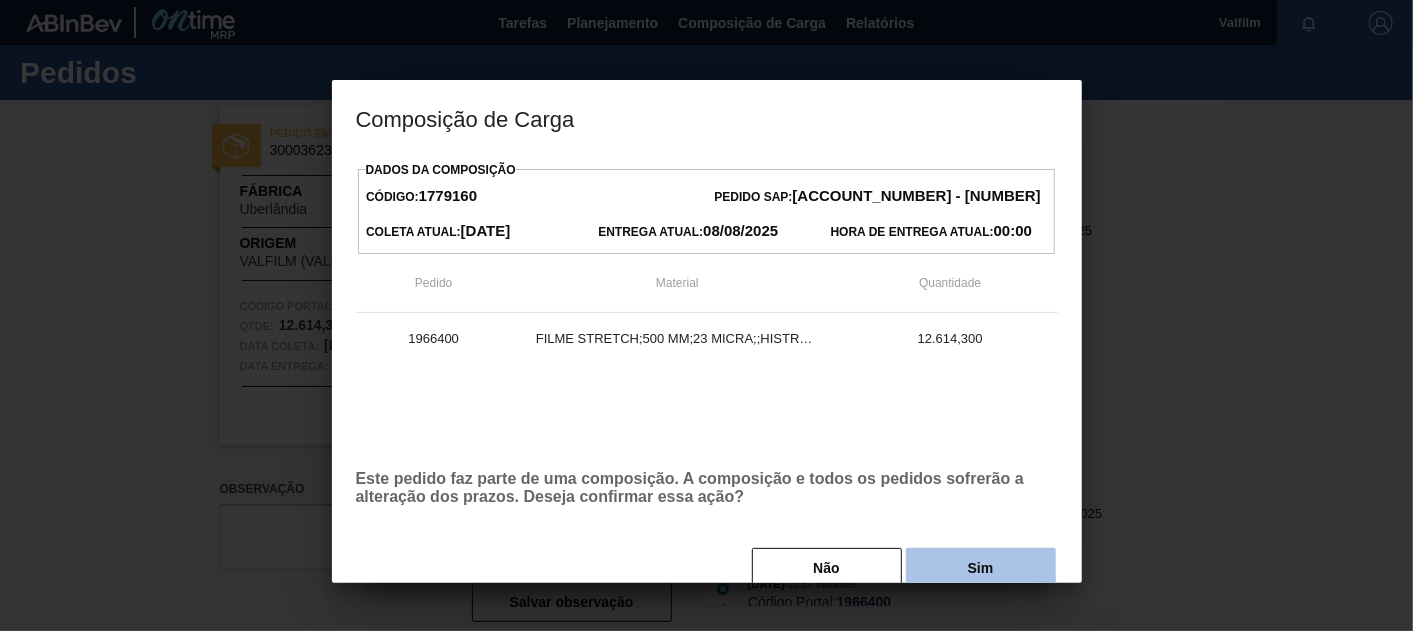click on "Sim" at bounding box center (981, 568) 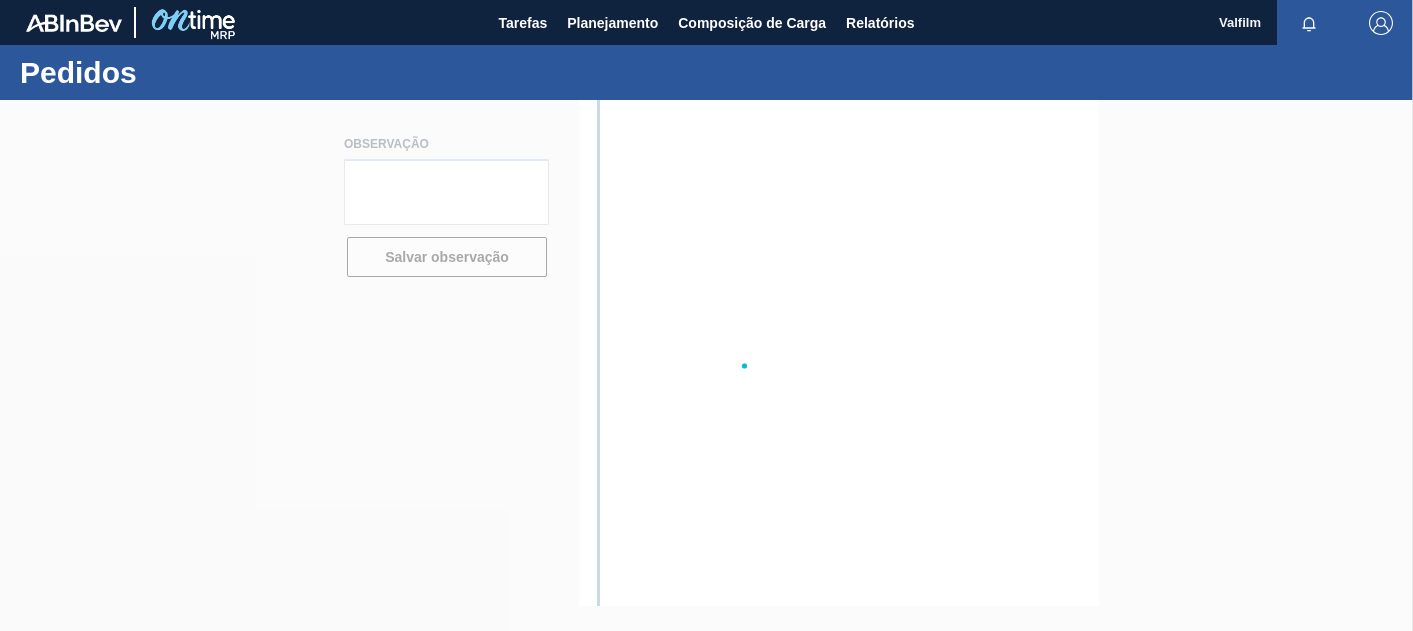 scroll, scrollTop: 0, scrollLeft: 0, axis: both 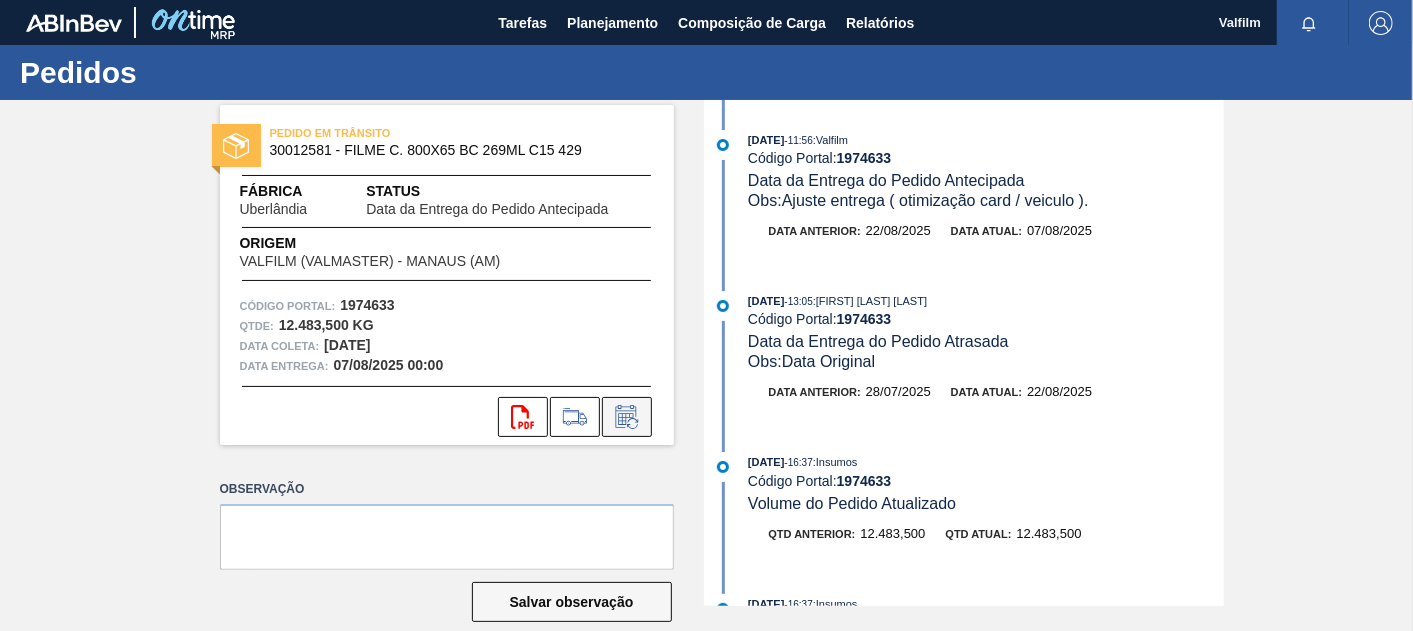 click at bounding box center [627, 417] 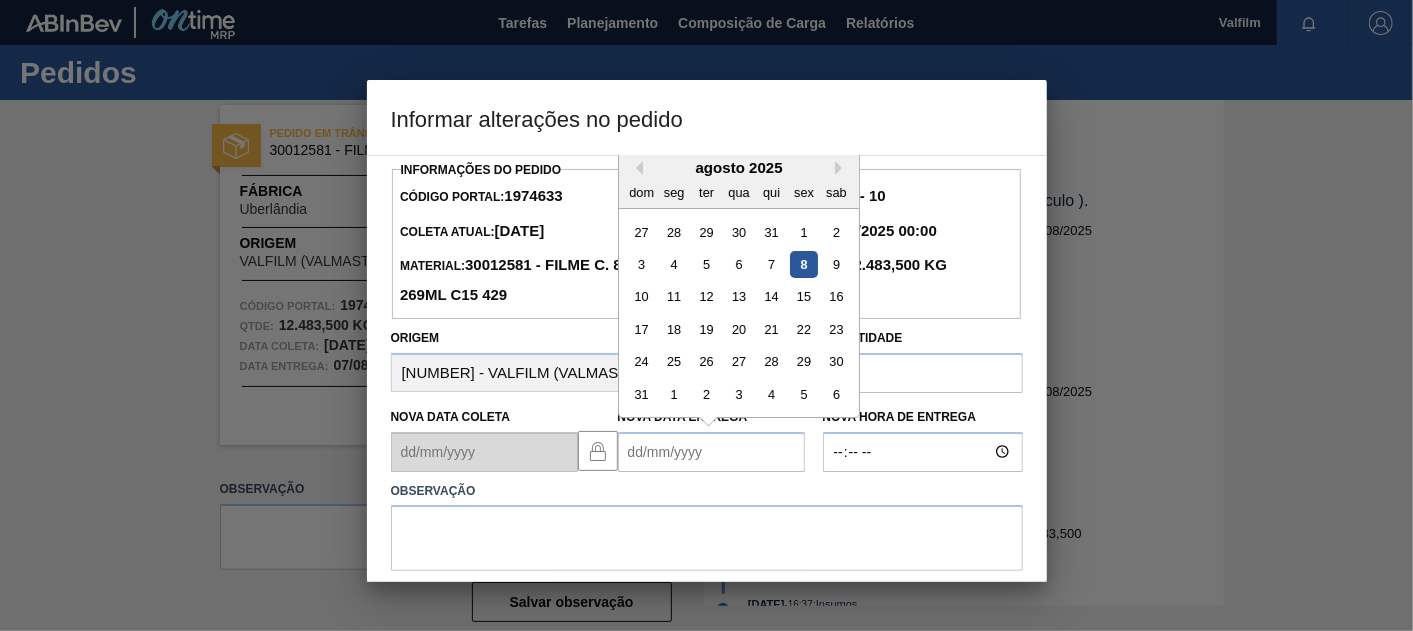 click on "Nova Data Entrega" at bounding box center [711, 452] 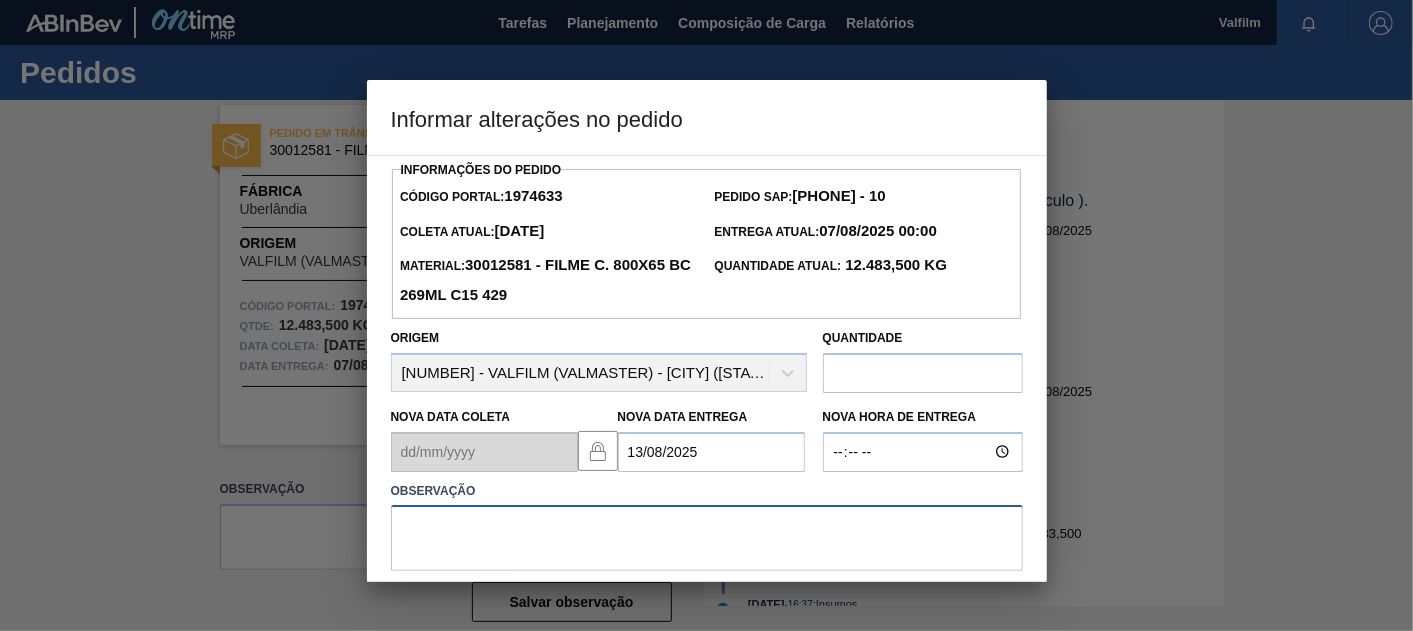 click at bounding box center [707, 538] 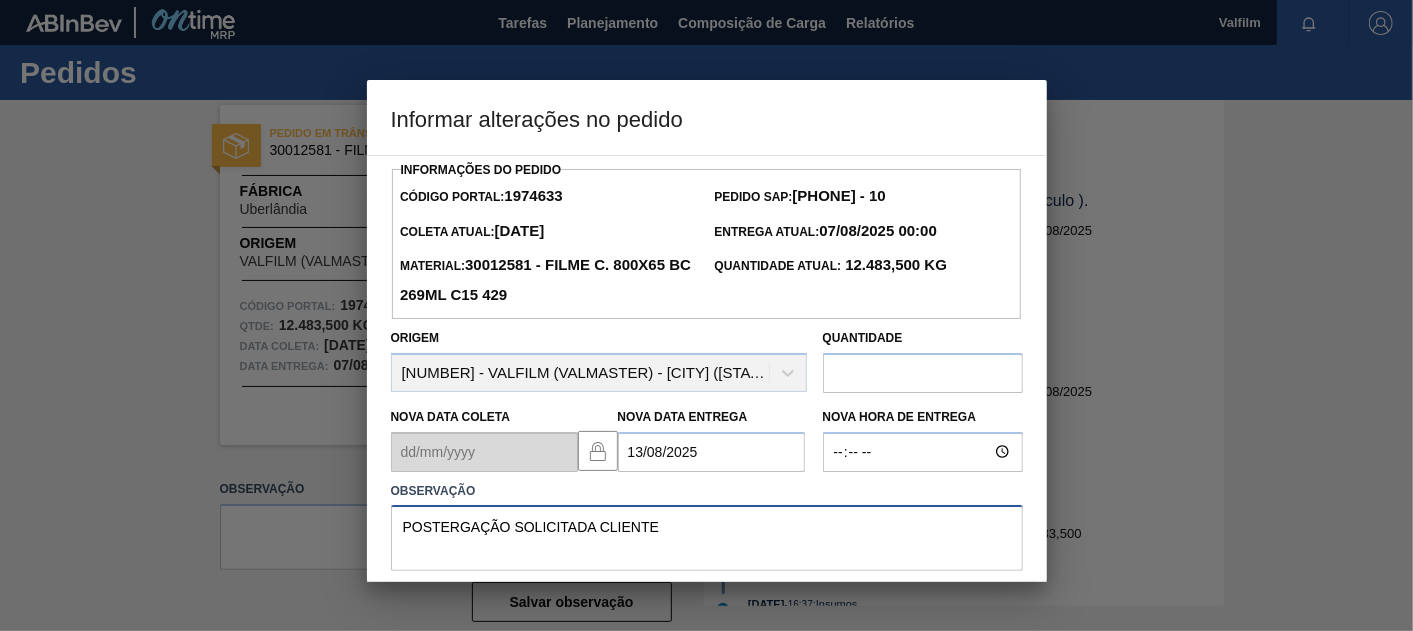 scroll, scrollTop: 74, scrollLeft: 0, axis: vertical 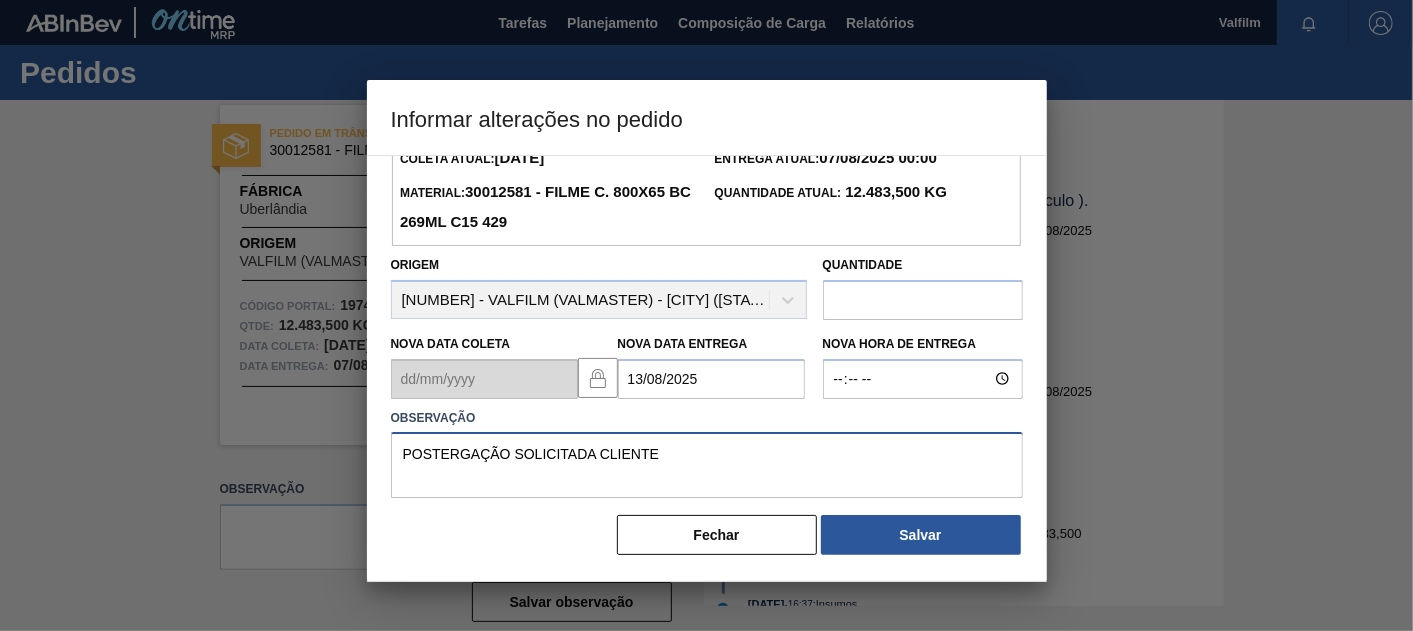 type on "POSTERGAÇÃO SOLICITADA CLIENTE" 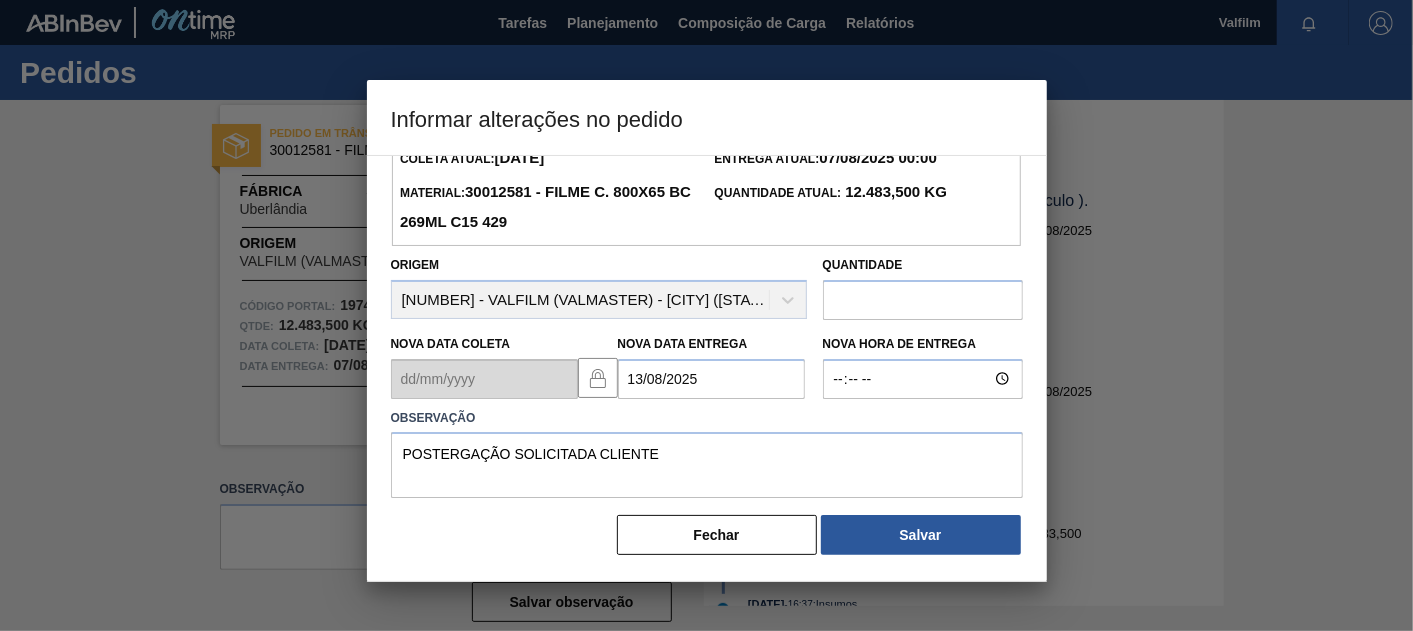 click on "Fechar Salvar" at bounding box center [707, 535] 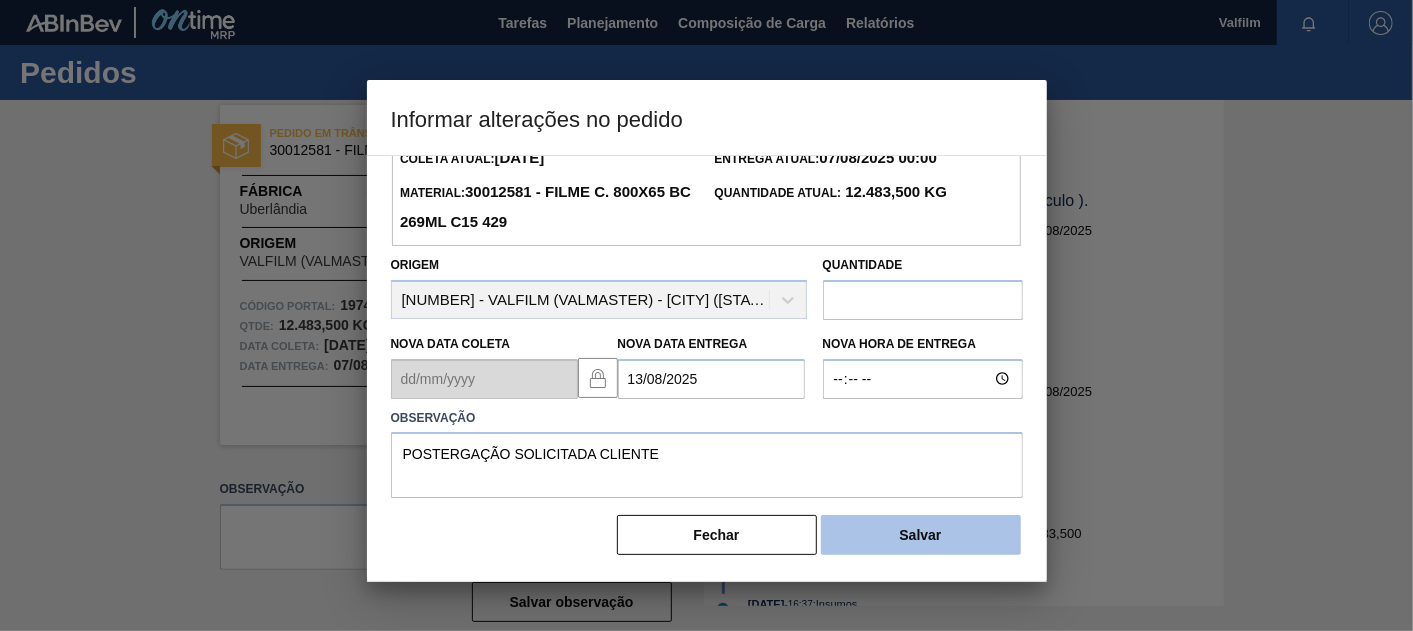 click on "Salvar" at bounding box center [921, 535] 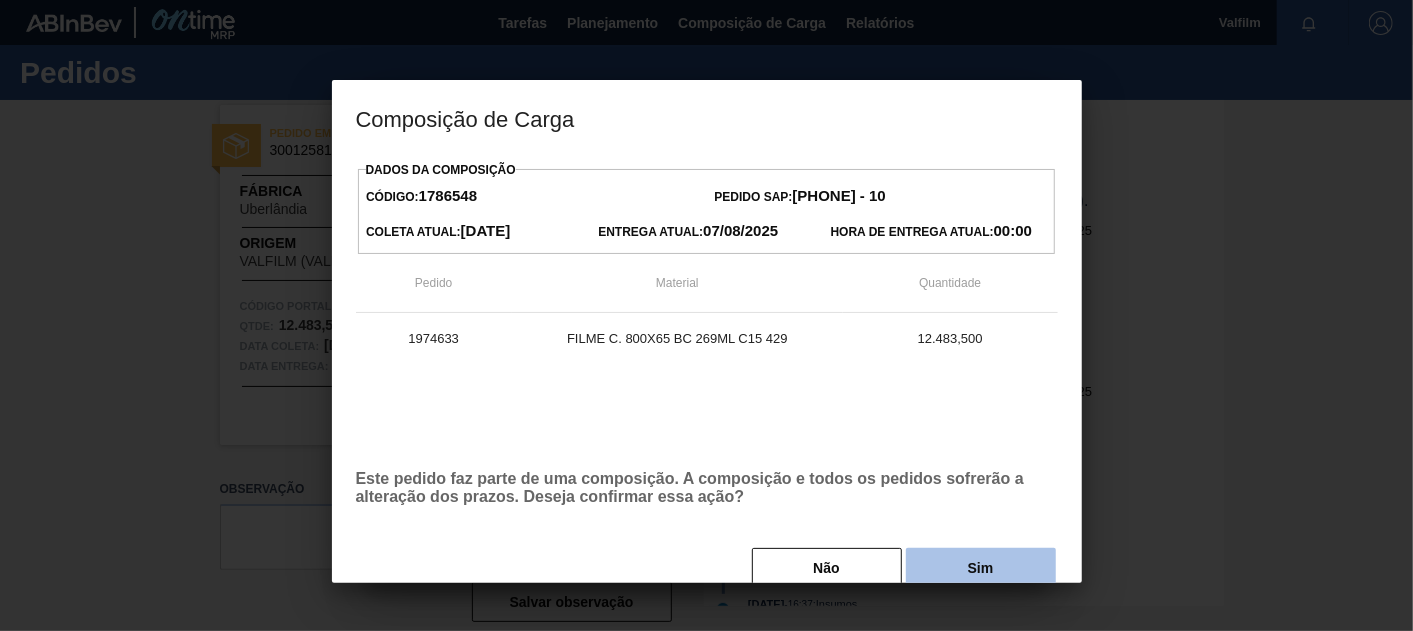 click on "Sim" at bounding box center [981, 568] 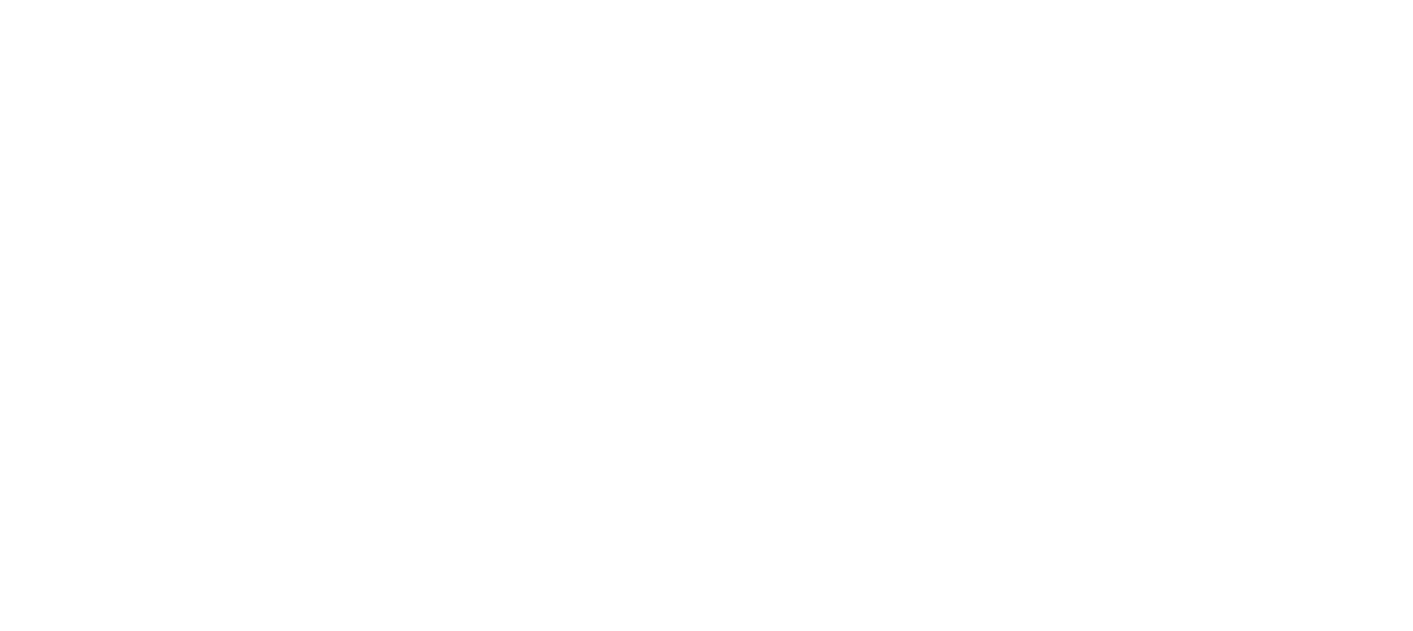 scroll, scrollTop: 0, scrollLeft: 0, axis: both 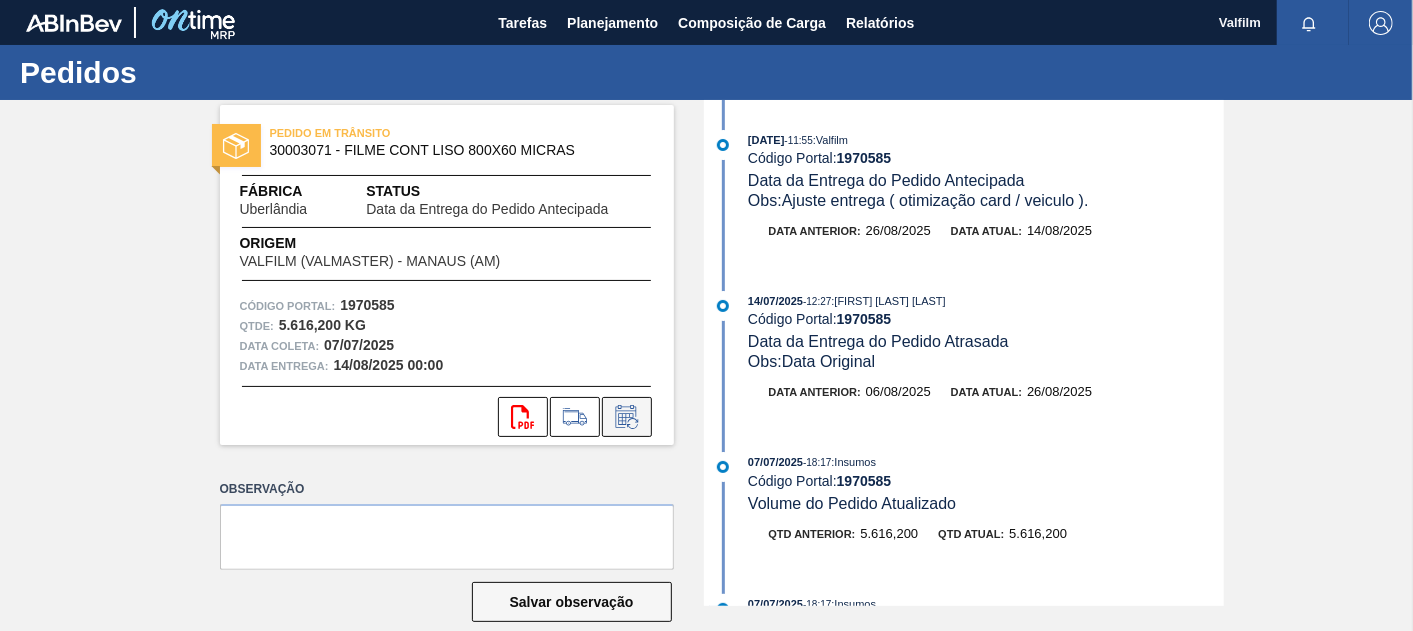 click 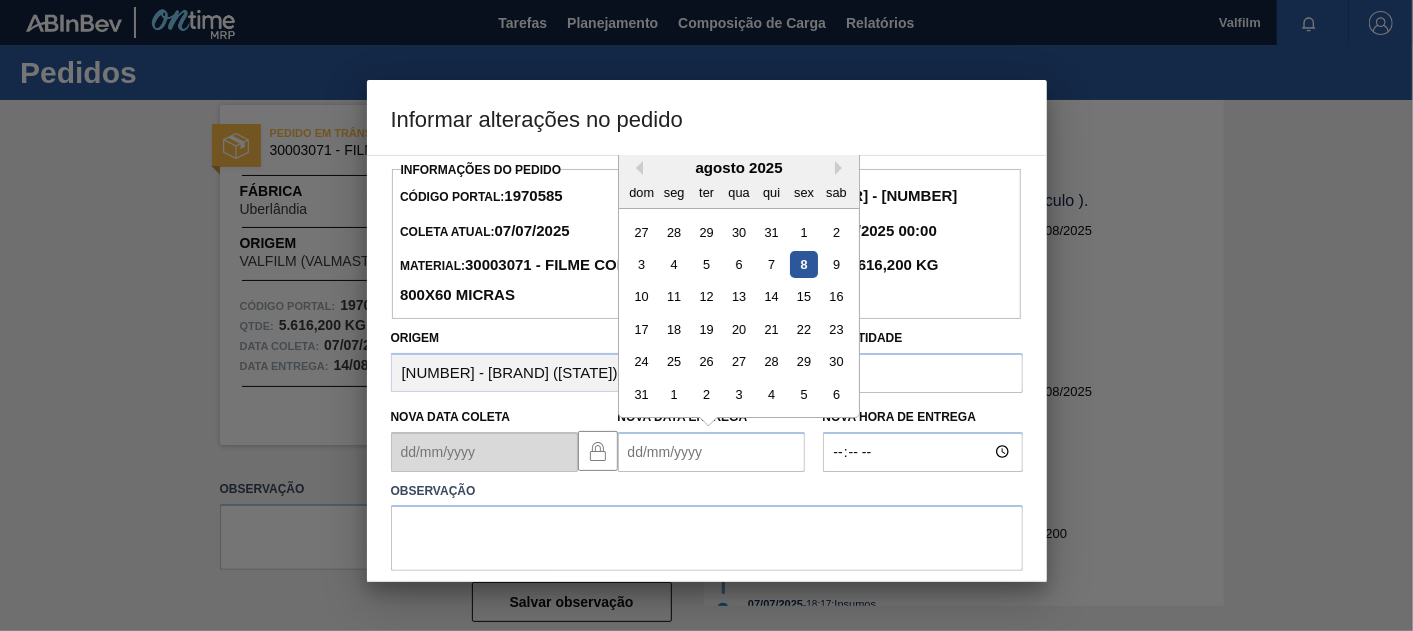 click on "Nova Data Entrega" at bounding box center (711, 452) 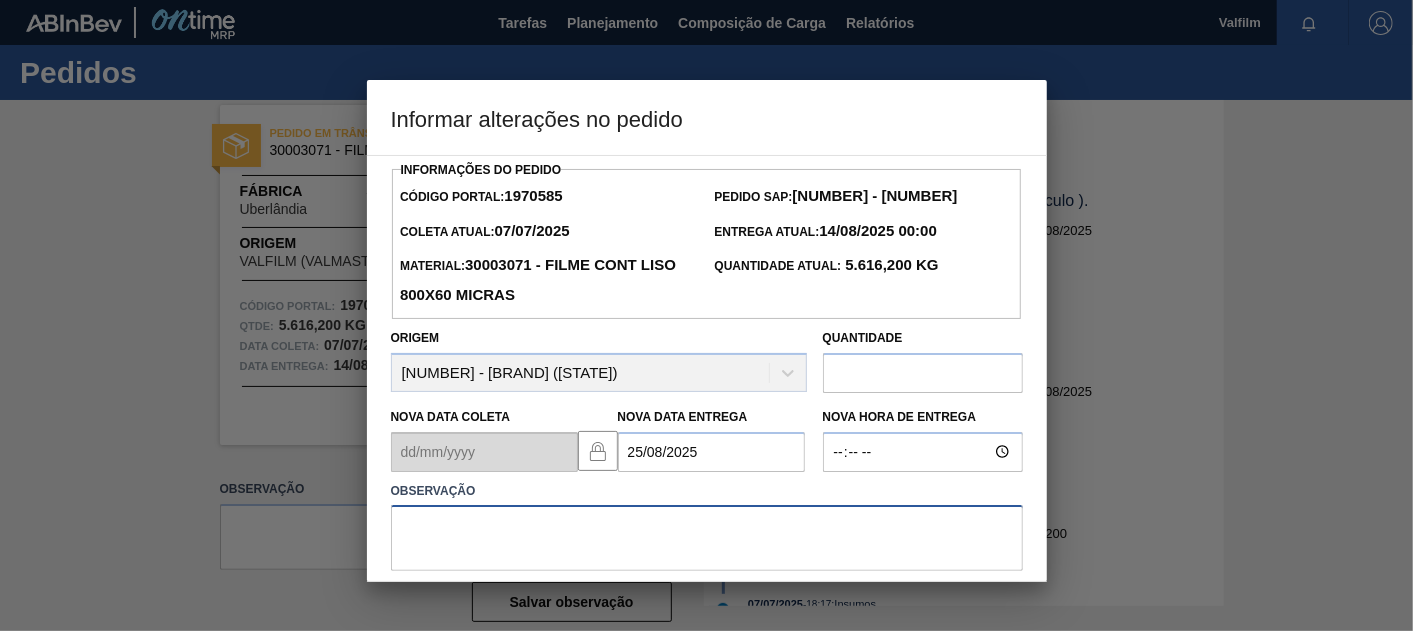 click at bounding box center [707, 538] 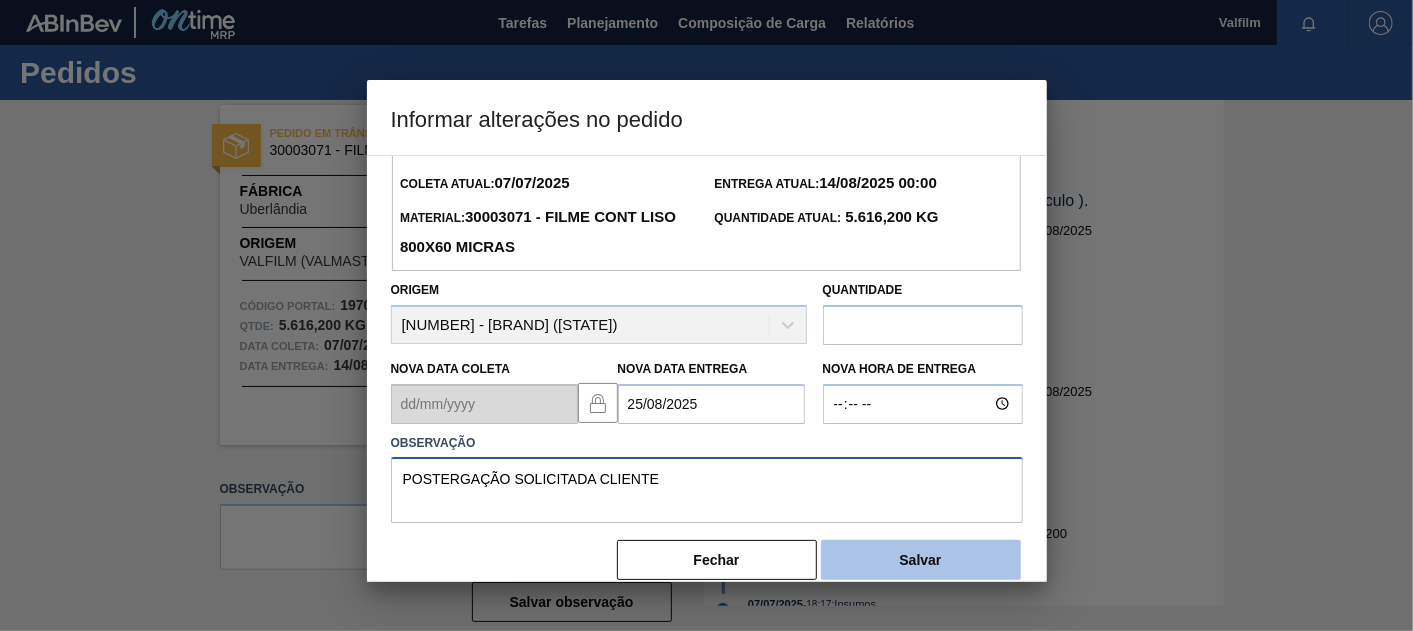 scroll, scrollTop: 74, scrollLeft: 0, axis: vertical 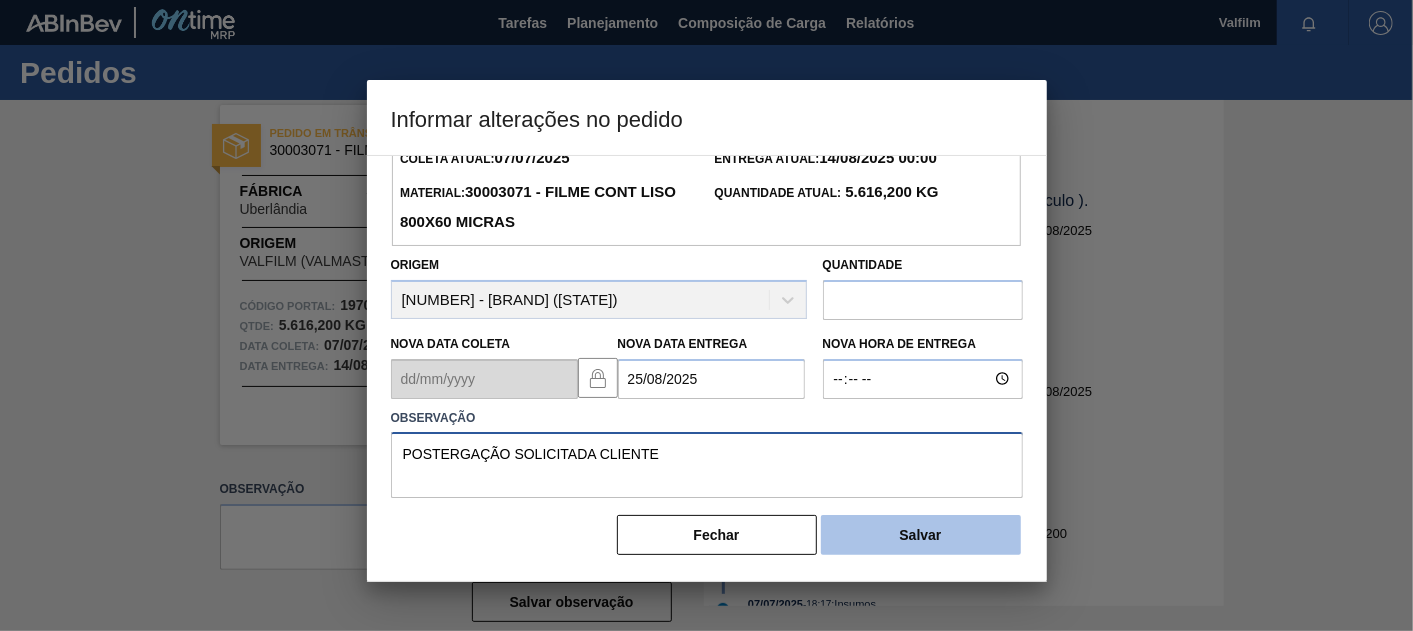 type on "POSTERGAÇÃO SOLICITADA CLIENTE" 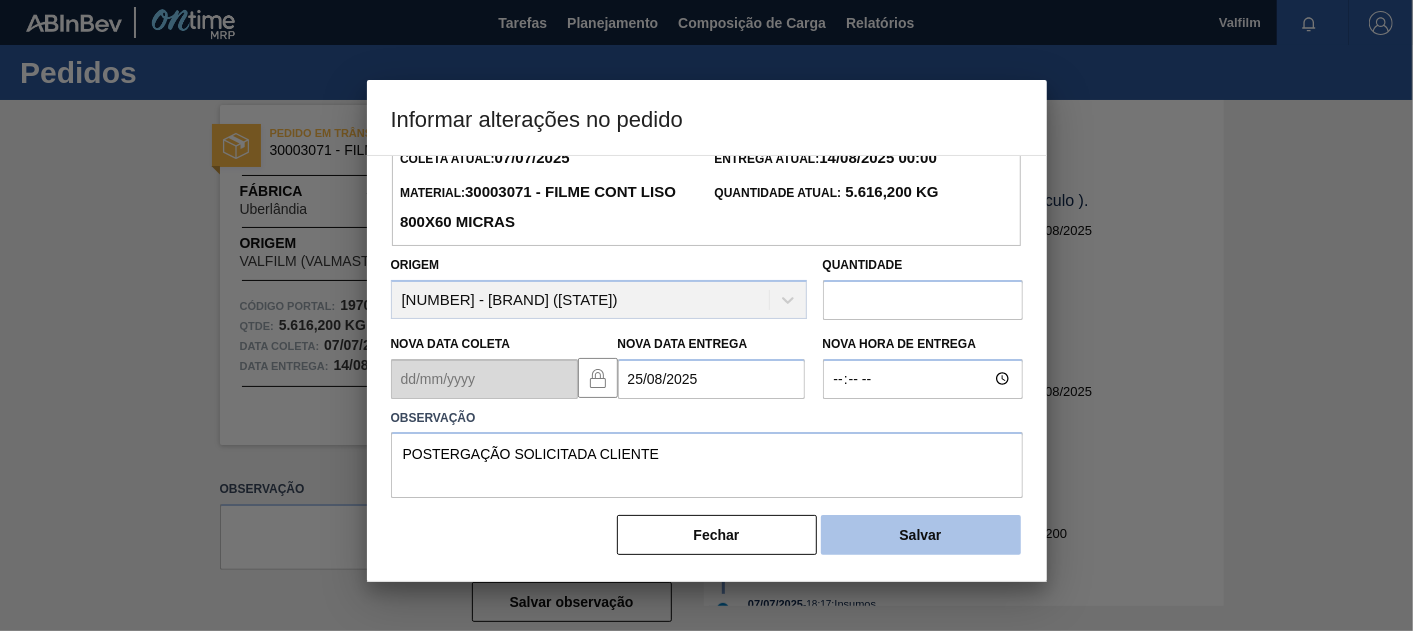 click on "Salvar" at bounding box center [921, 535] 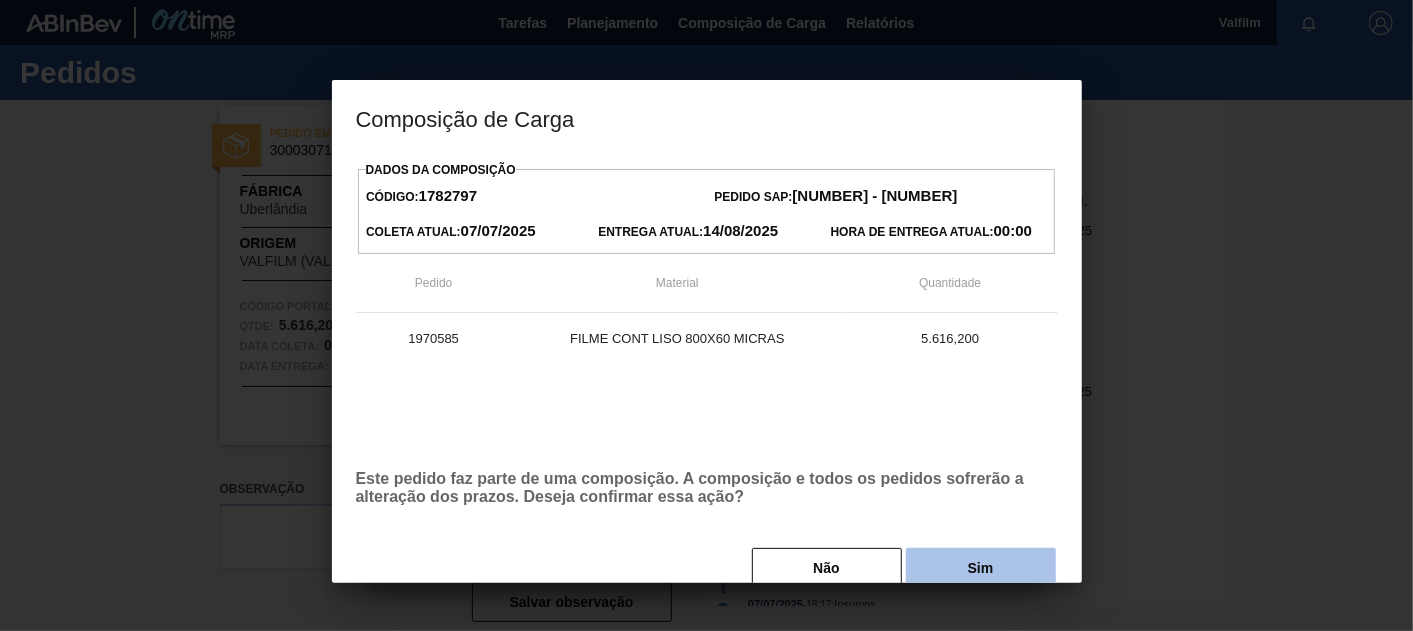 click on "Sim" at bounding box center (981, 568) 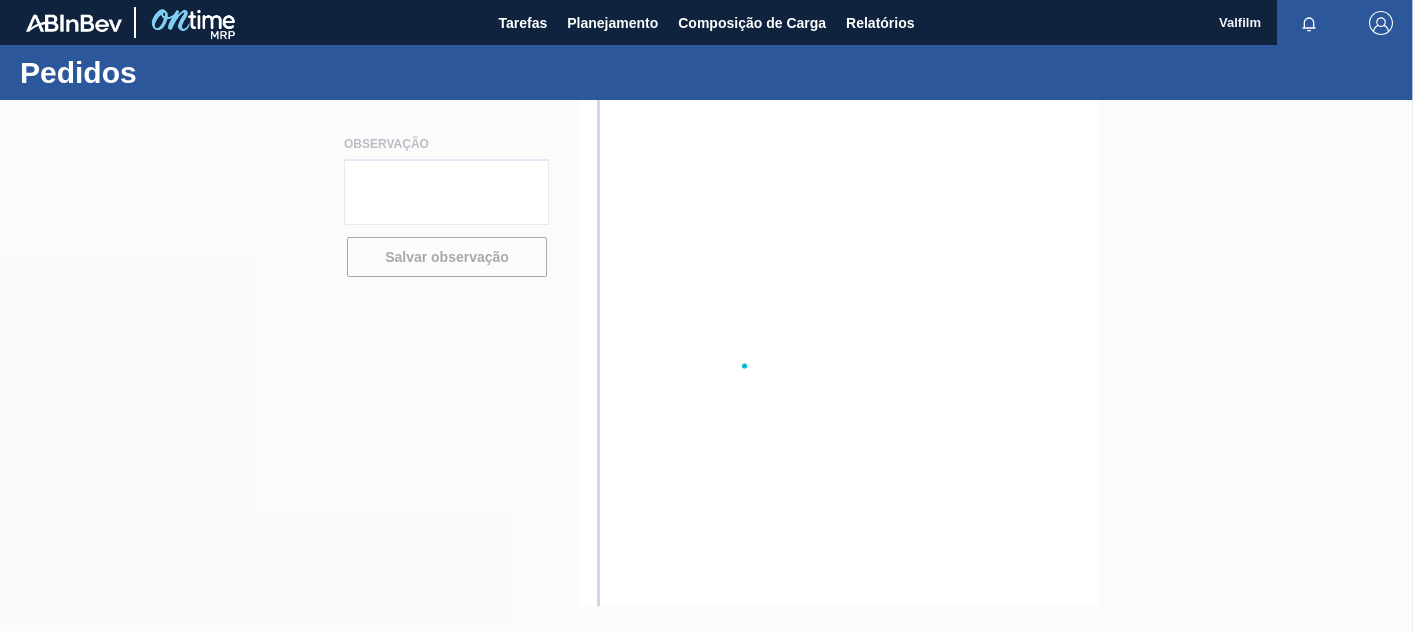 scroll, scrollTop: 0, scrollLeft: 0, axis: both 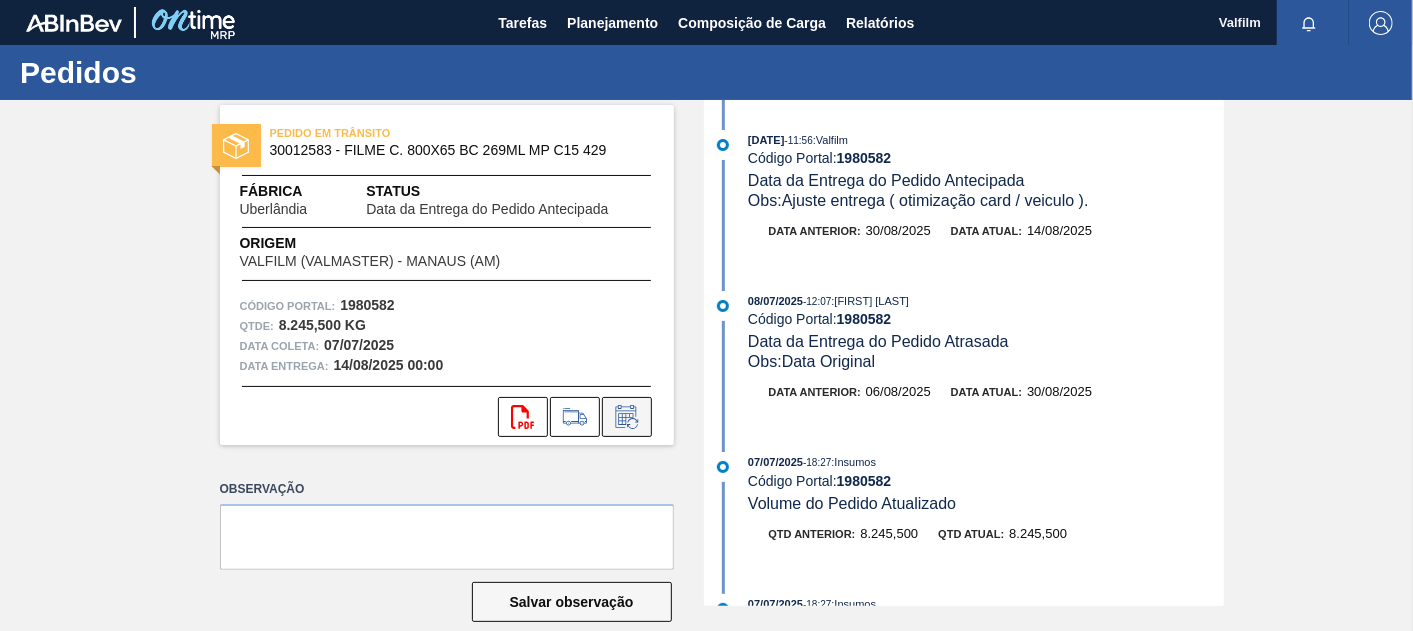 click at bounding box center [627, 417] 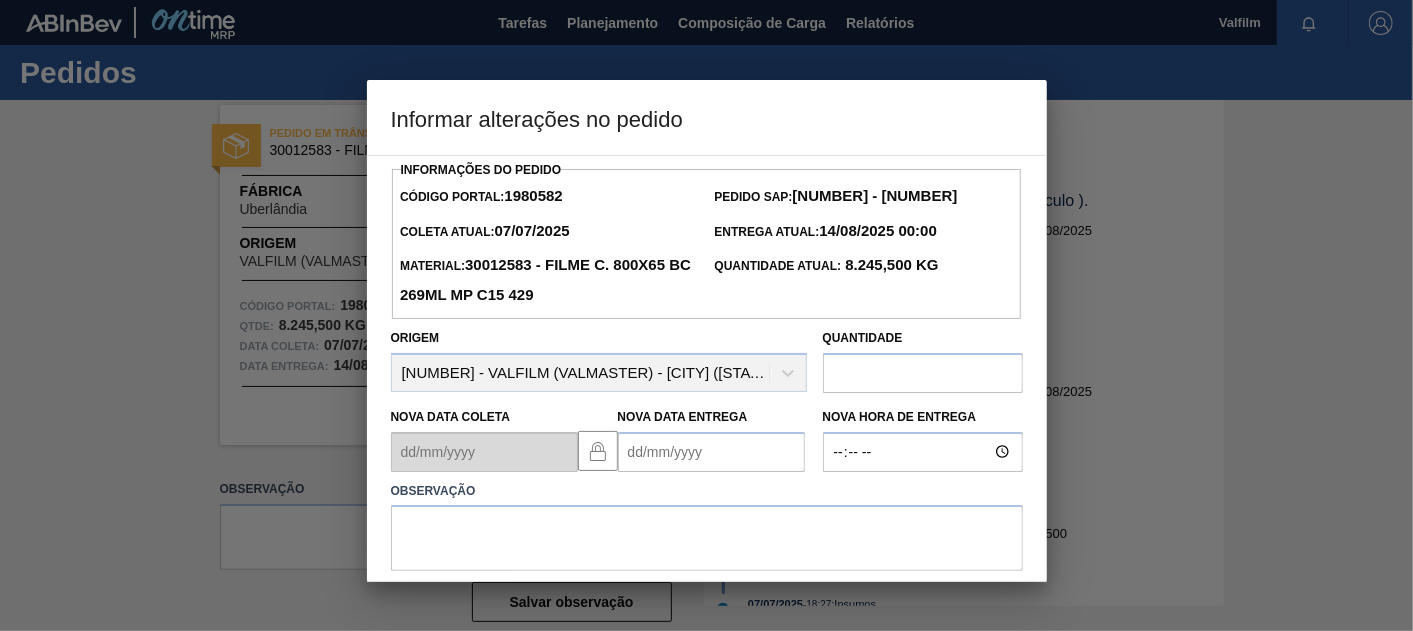 click on "Nova Data Entrega" at bounding box center (711, 452) 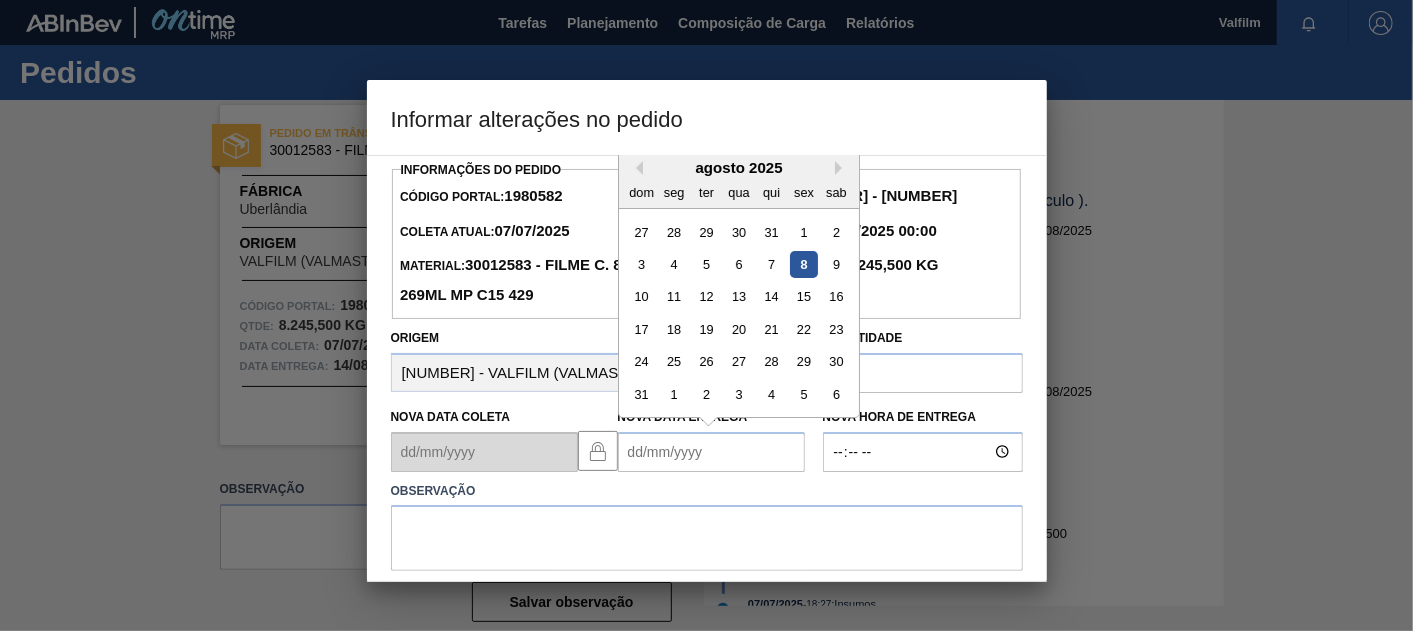 drag, startPoint x: 668, startPoint y: 357, endPoint x: 670, endPoint y: 411, distance: 54.037025 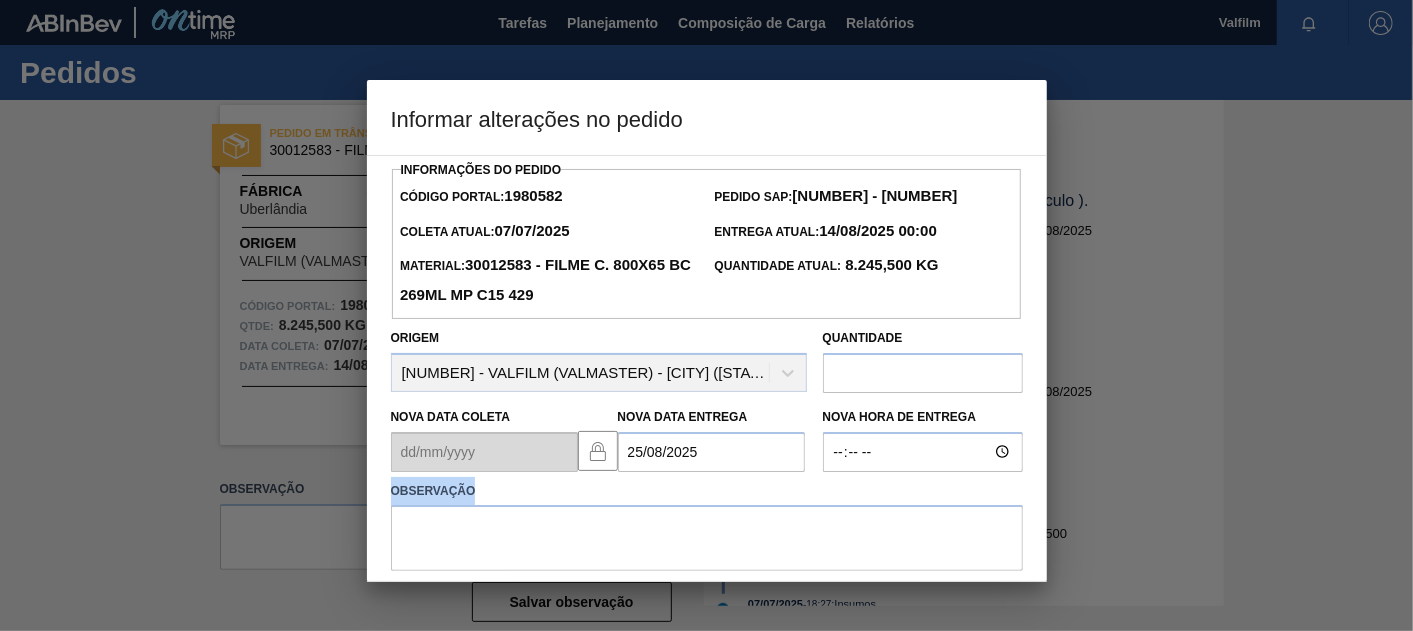 click on "Observação" at bounding box center (707, 524) 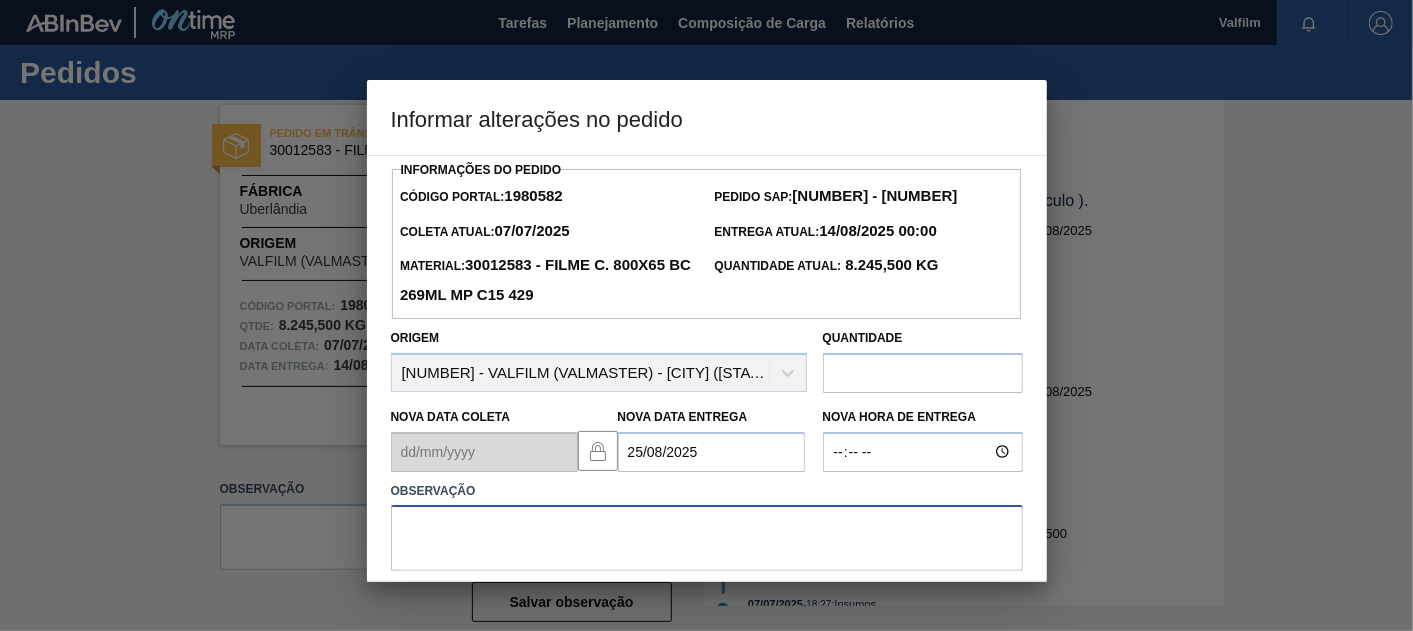 click at bounding box center [707, 538] 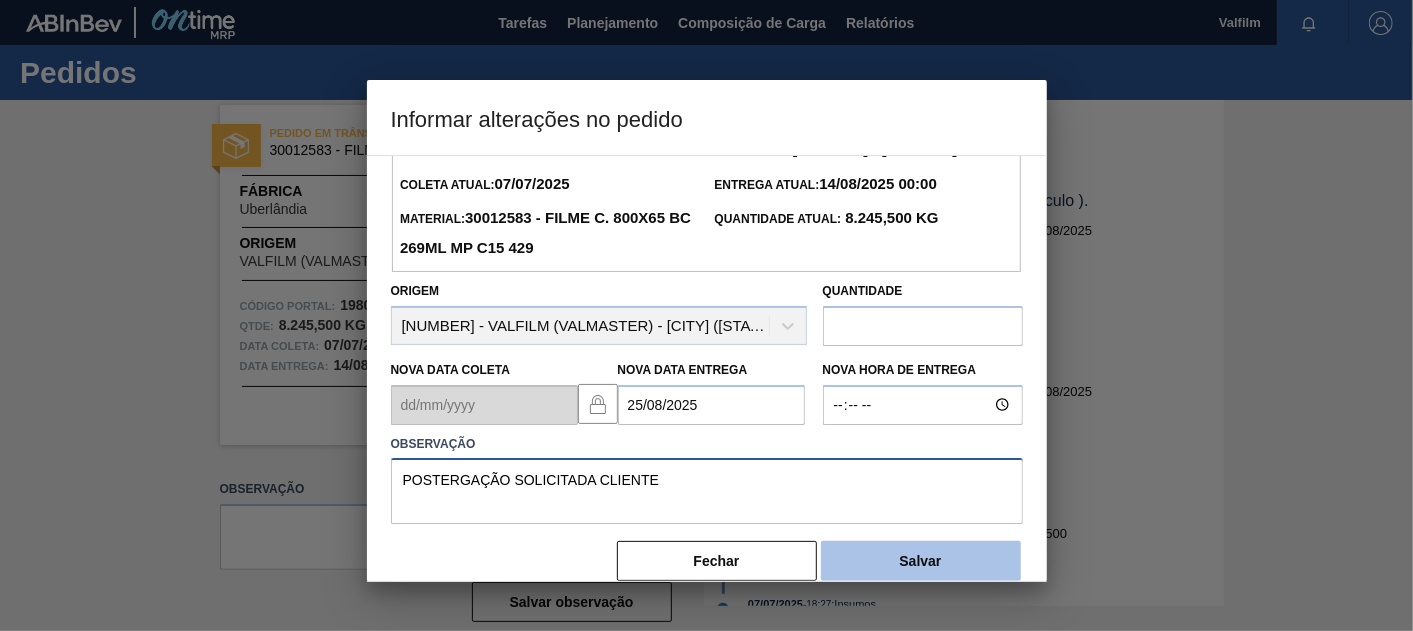 scroll, scrollTop: 74, scrollLeft: 0, axis: vertical 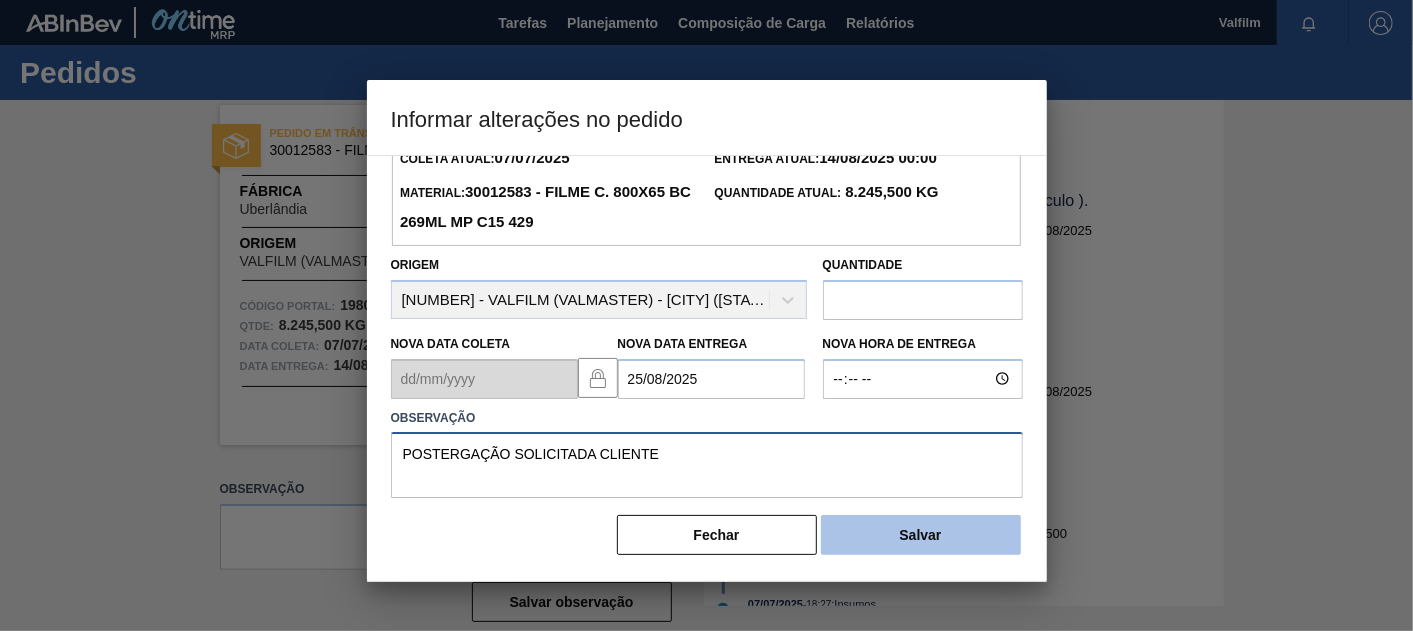 type on "POSTERGAÇÃO SOLICITADA CLIENTE" 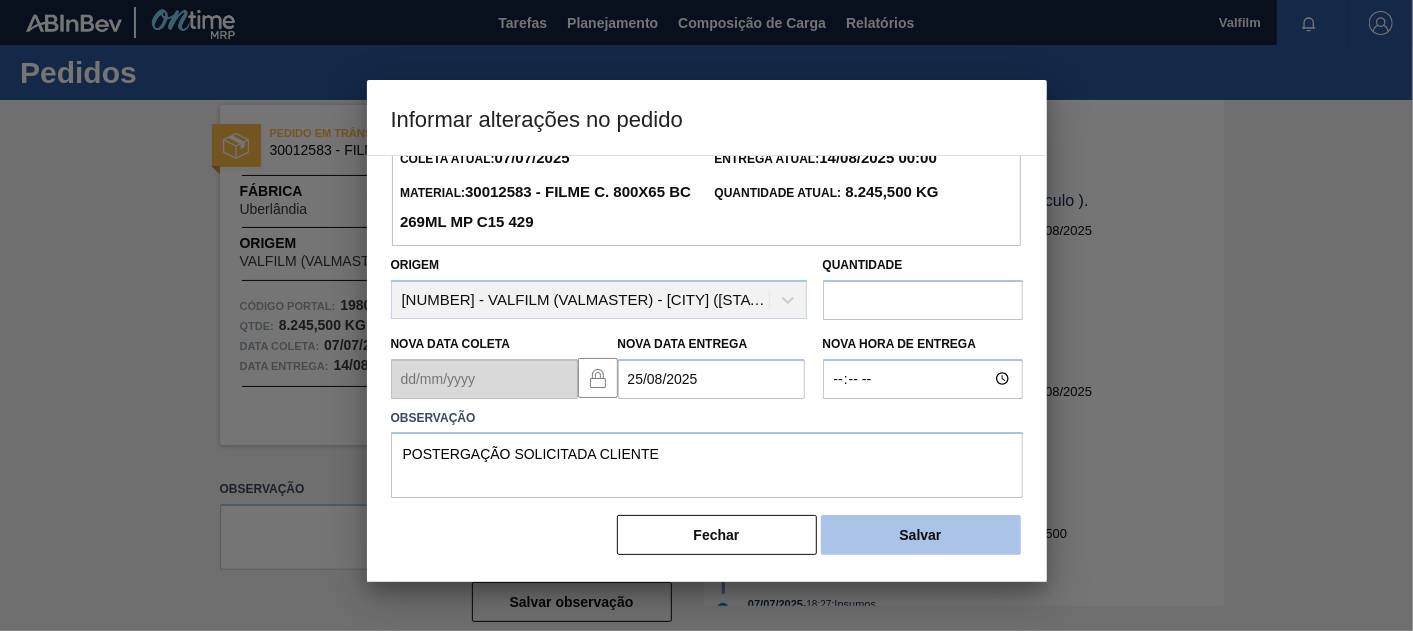 click on "Salvar" at bounding box center [921, 535] 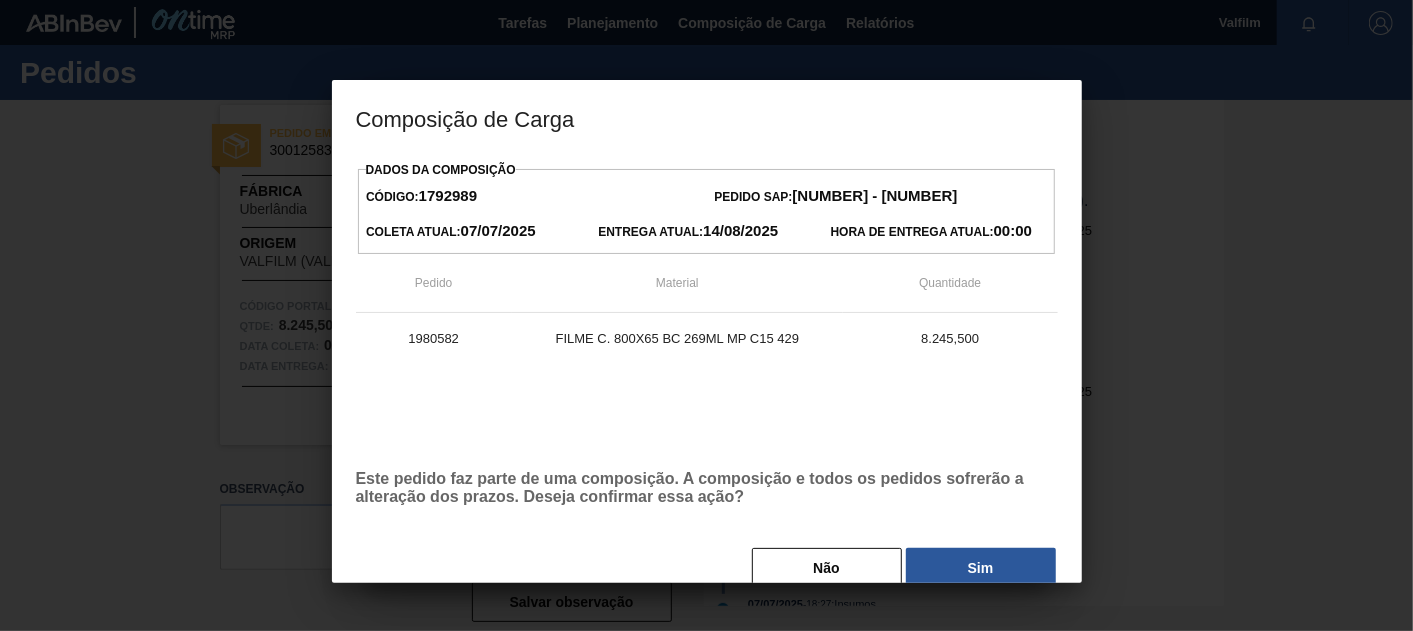 drag, startPoint x: 937, startPoint y: 550, endPoint x: 909, endPoint y: 525, distance: 37.536648 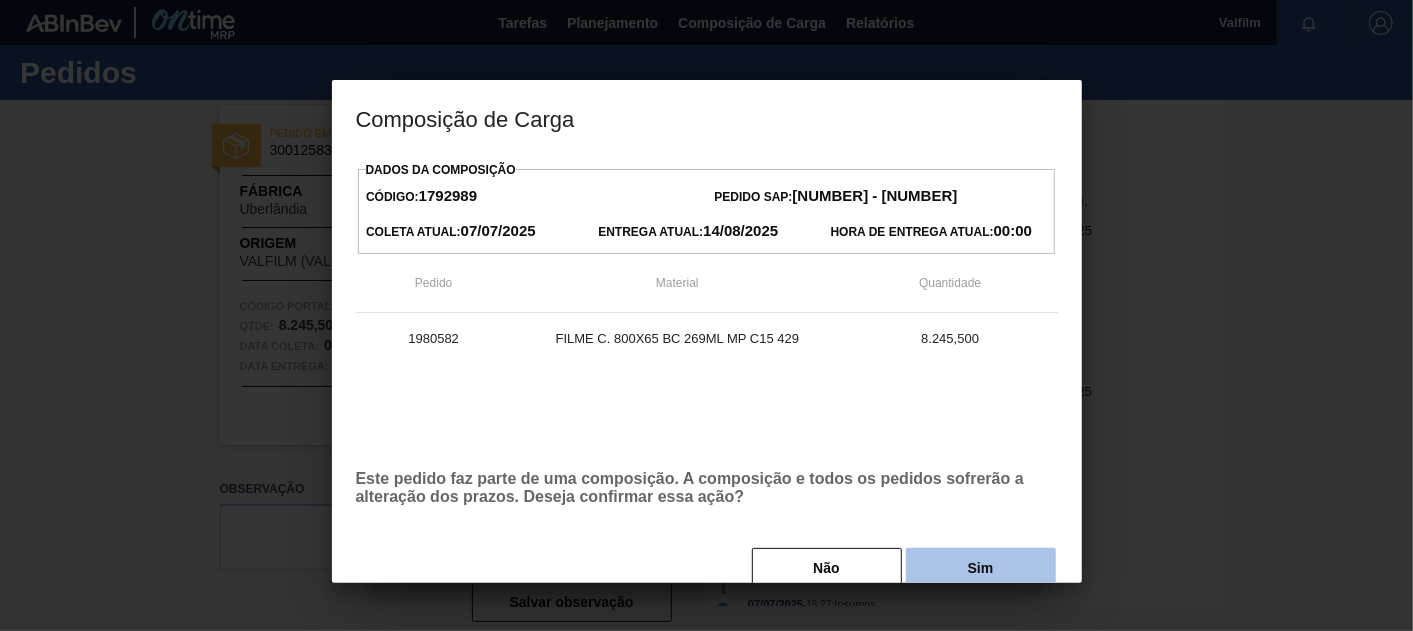 click on "Sim" at bounding box center [981, 568] 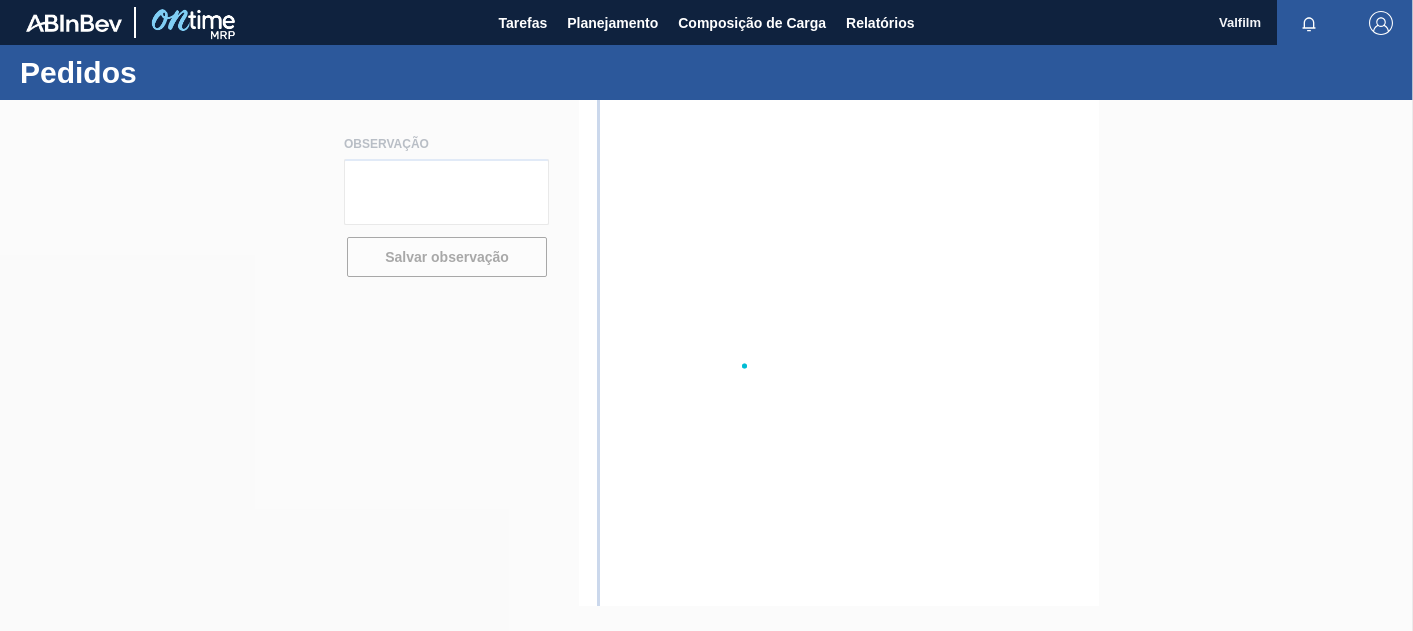 scroll, scrollTop: 0, scrollLeft: 0, axis: both 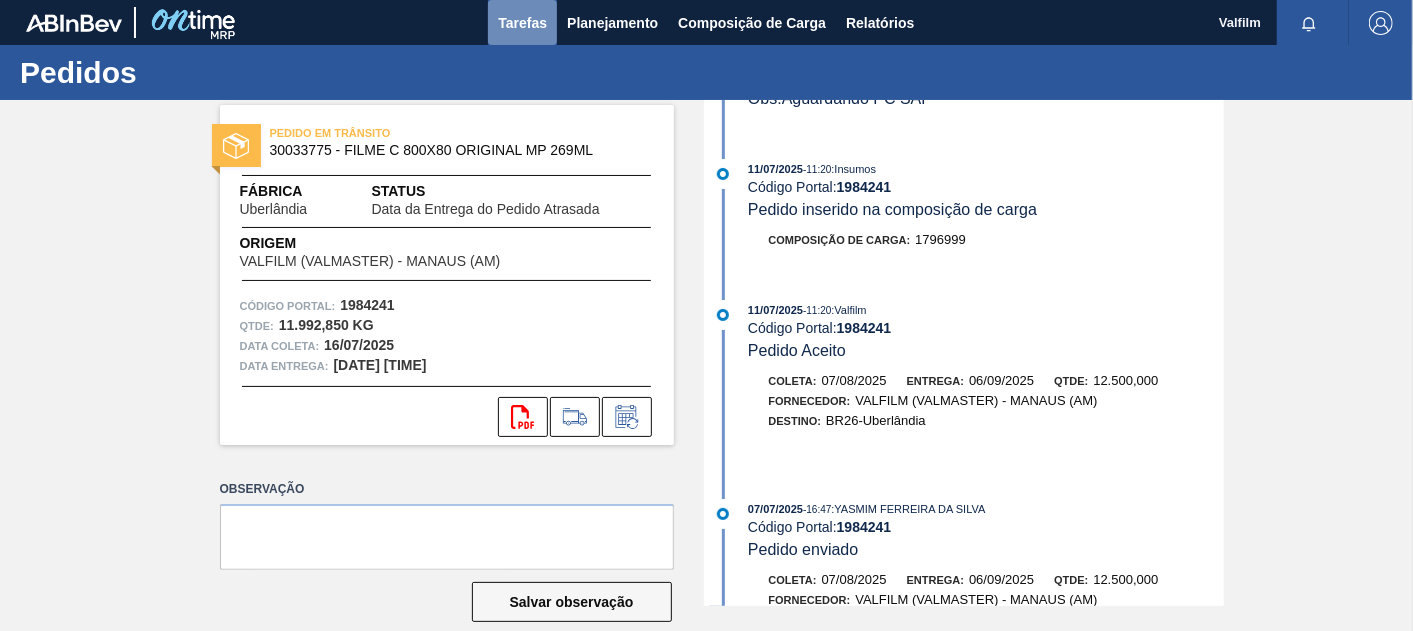 click on "Tarefas" at bounding box center (522, 23) 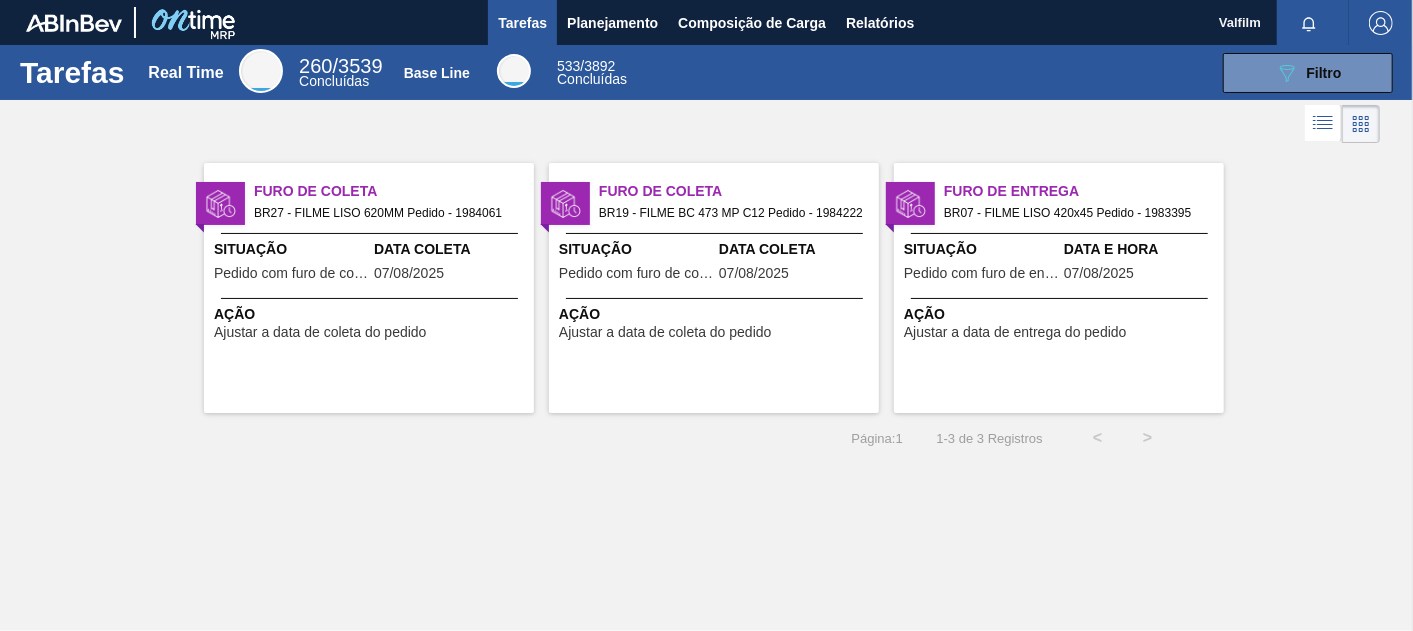 click on "Furo de Entrega BR07 - FILME LISO 420x45 Pedido - 1983395 Situação Pedido com furo de entrega Data e Hora 07/08/2025 Ação Ajustar a data de entrega do pedido" at bounding box center [1059, 288] 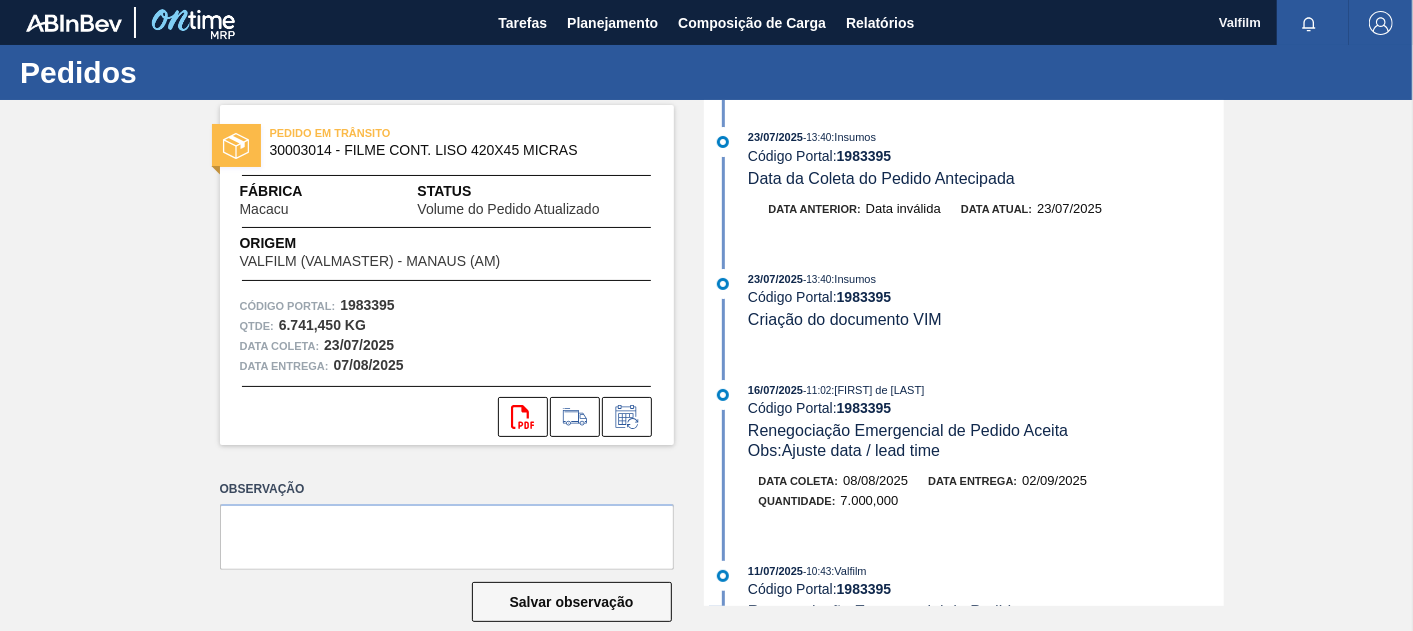 scroll, scrollTop: 333, scrollLeft: 0, axis: vertical 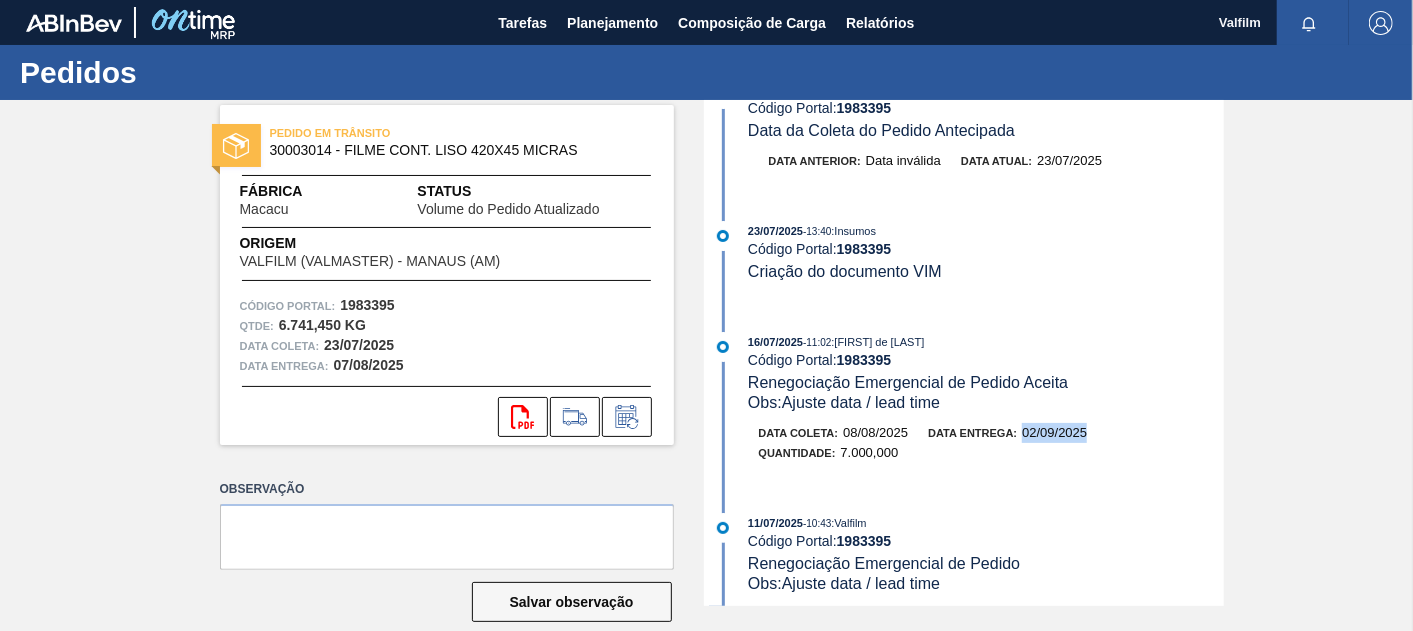drag, startPoint x: 1020, startPoint y: 443, endPoint x: 1090, endPoint y: 445, distance: 70.028564 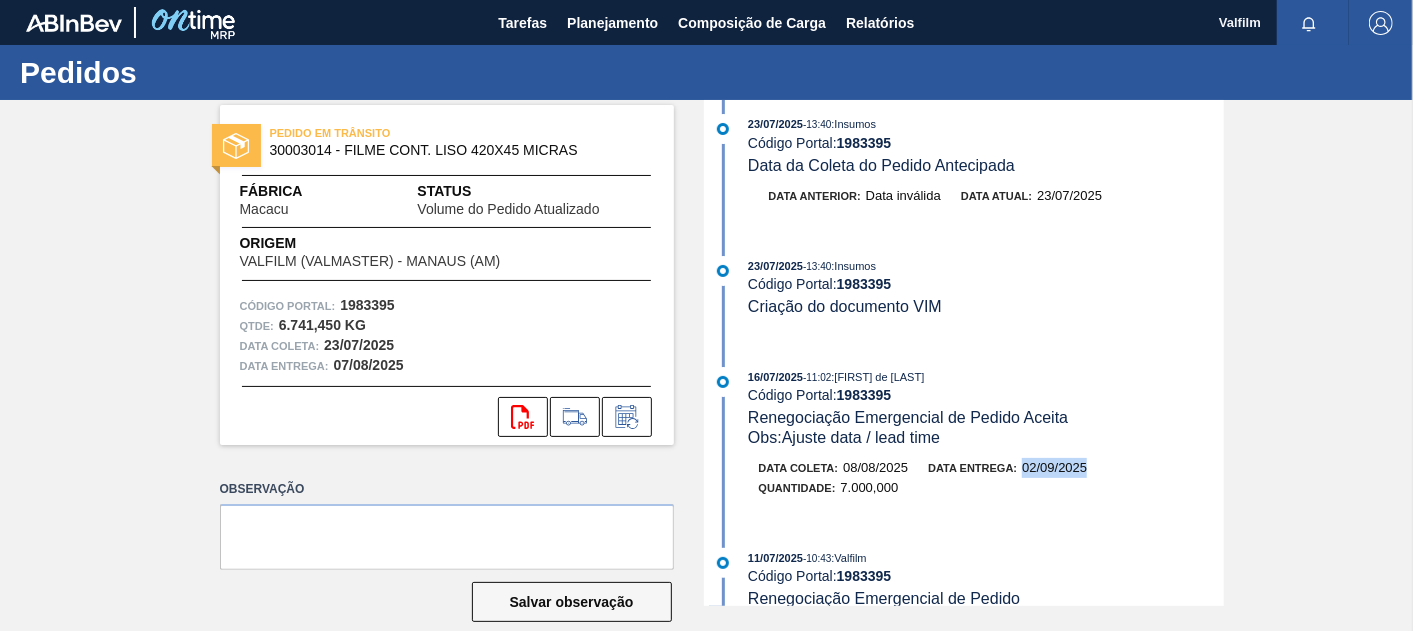scroll, scrollTop: 333, scrollLeft: 0, axis: vertical 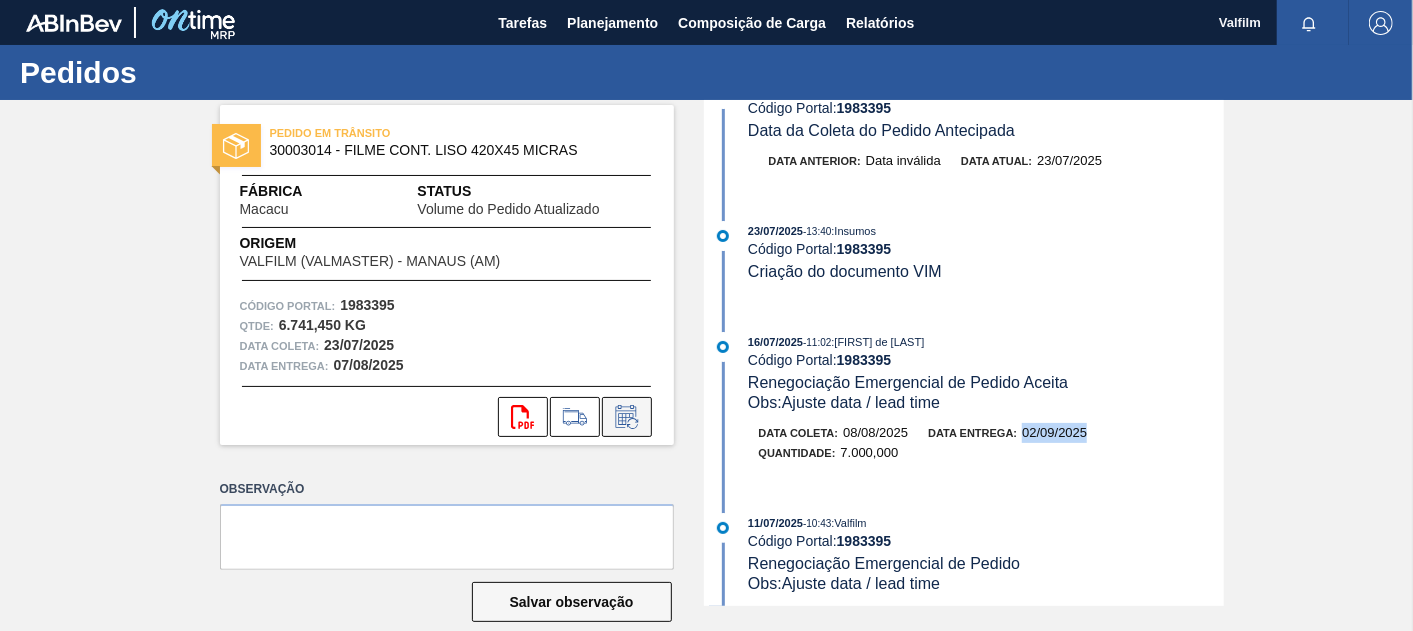 click 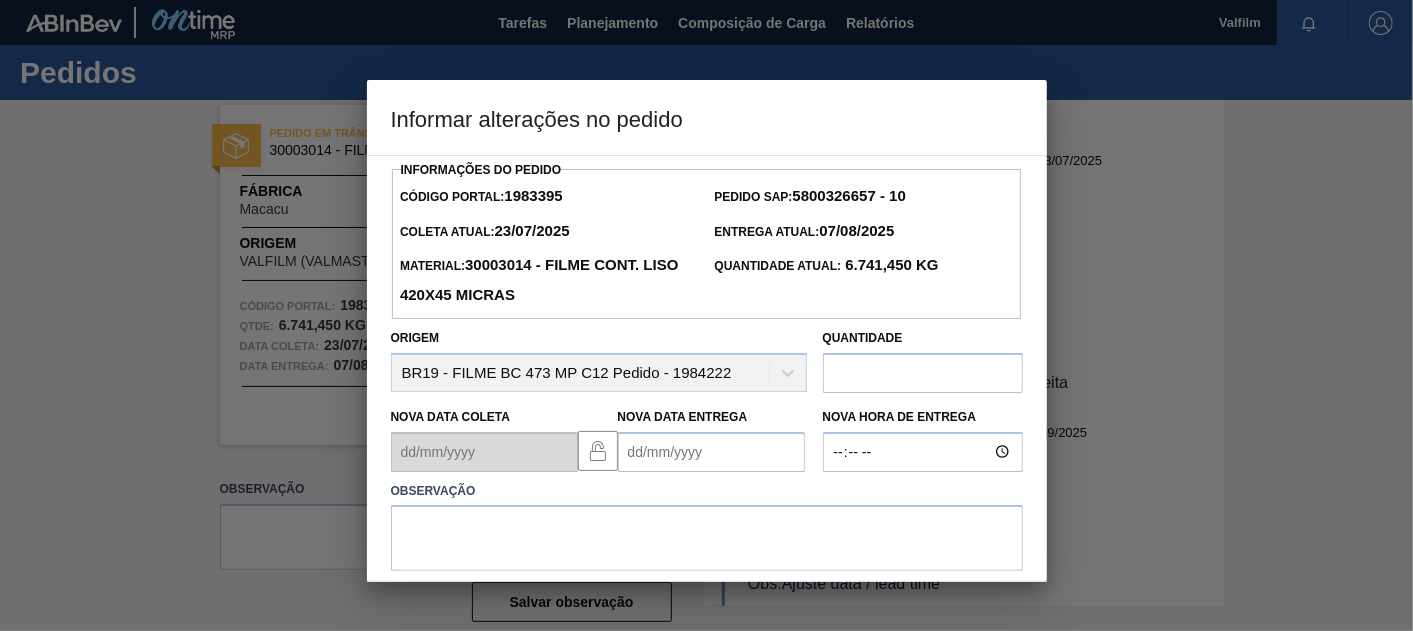 click on "Nova Data Entrega" at bounding box center [711, 452] 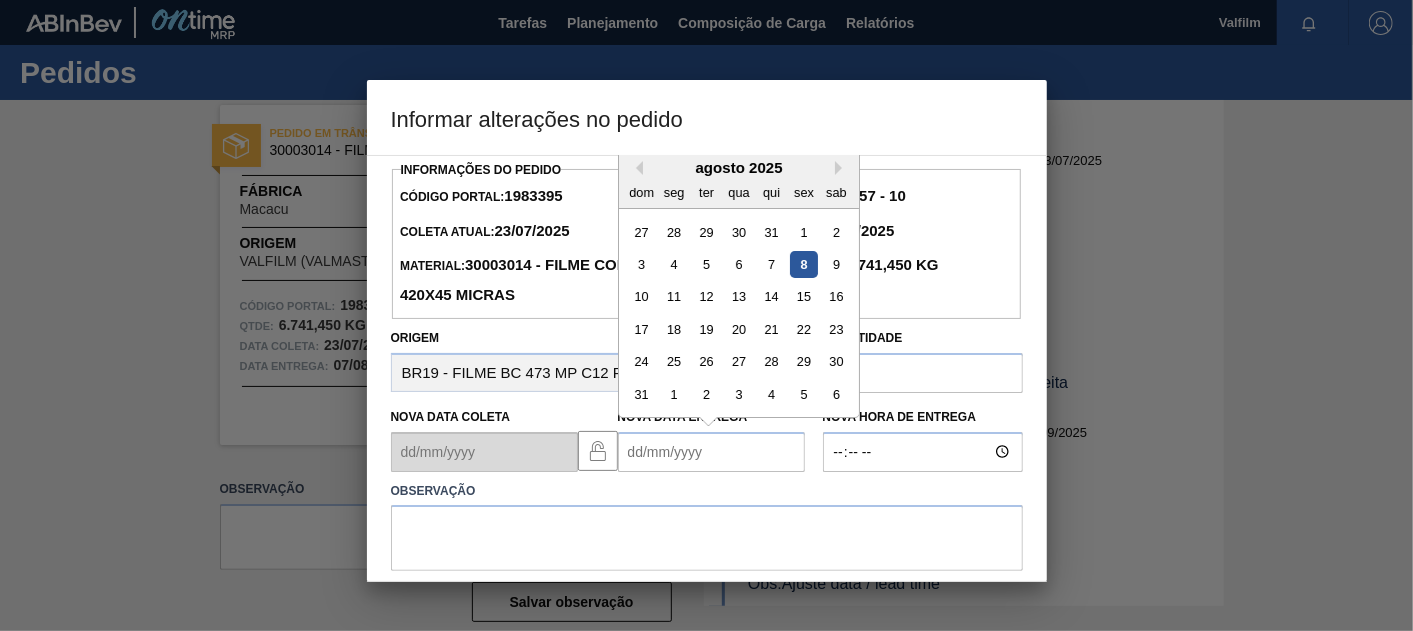 click on "agosto 2025" at bounding box center (739, 167) 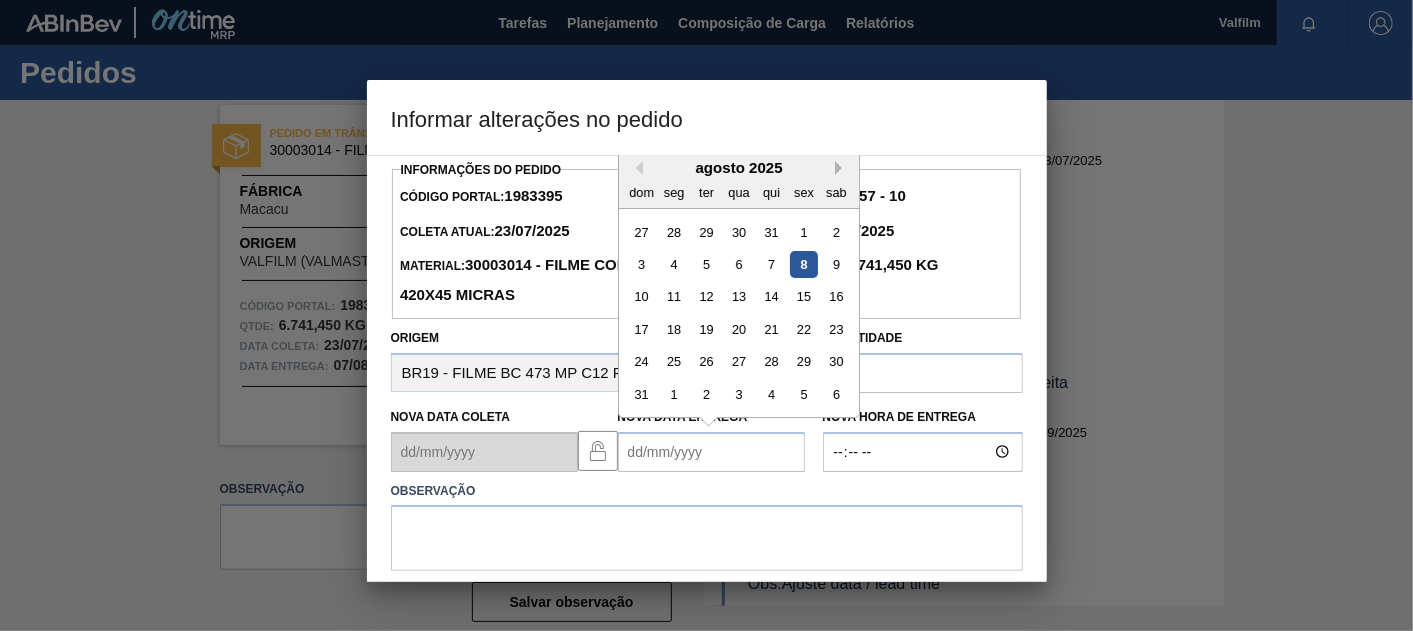 click on "Next Month" at bounding box center (842, 168) 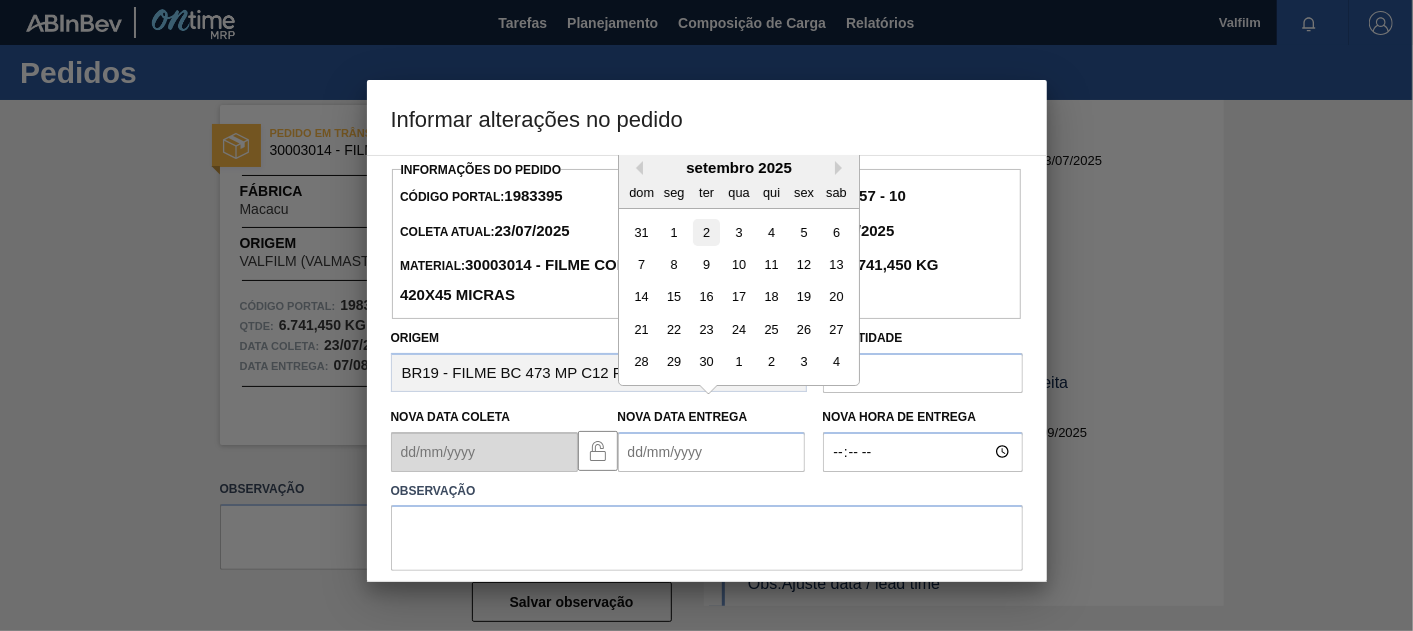 click on "2" at bounding box center [705, 231] 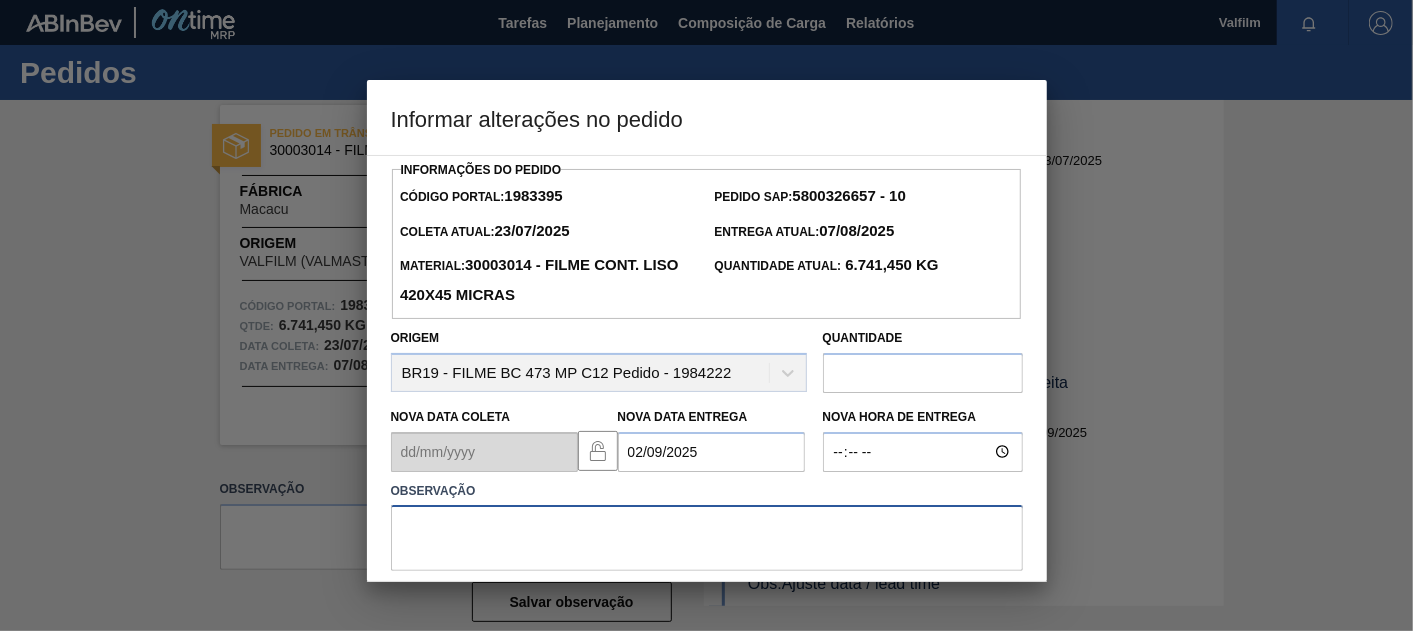 click at bounding box center (707, 538) 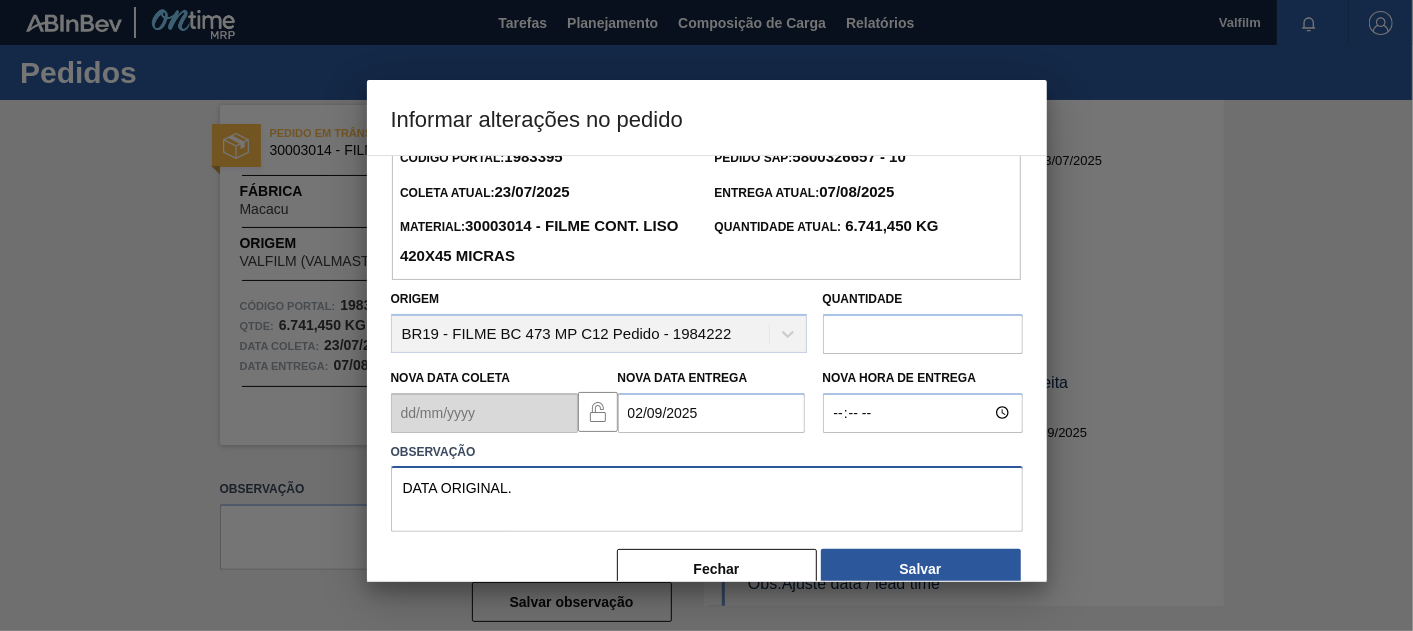 scroll, scrollTop: 74, scrollLeft: 0, axis: vertical 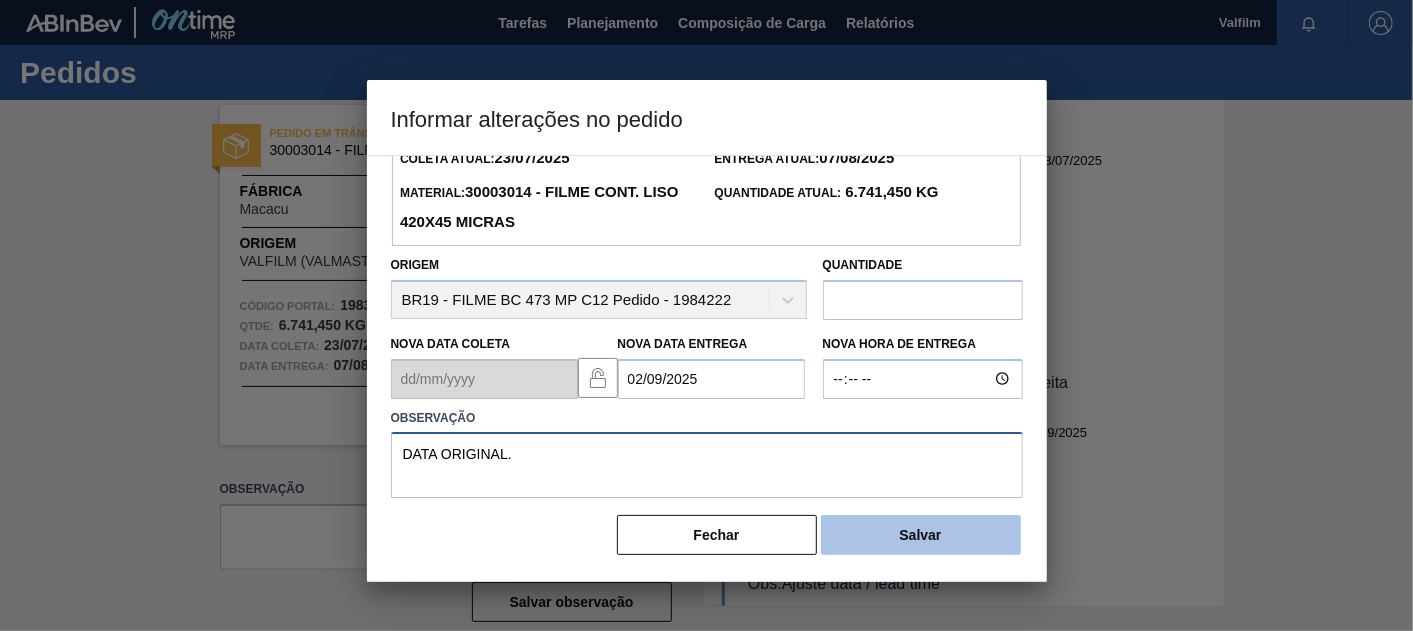 type on "DATA ORIGINAL." 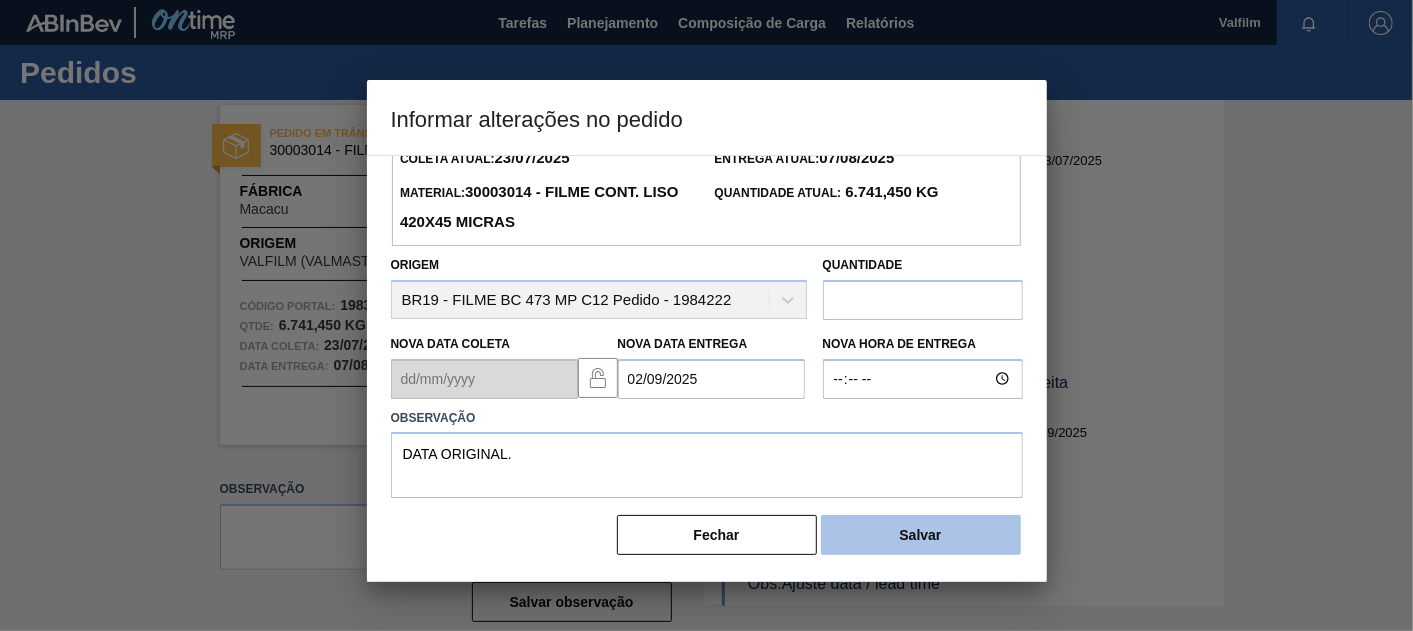 click on "Salvar" at bounding box center (921, 535) 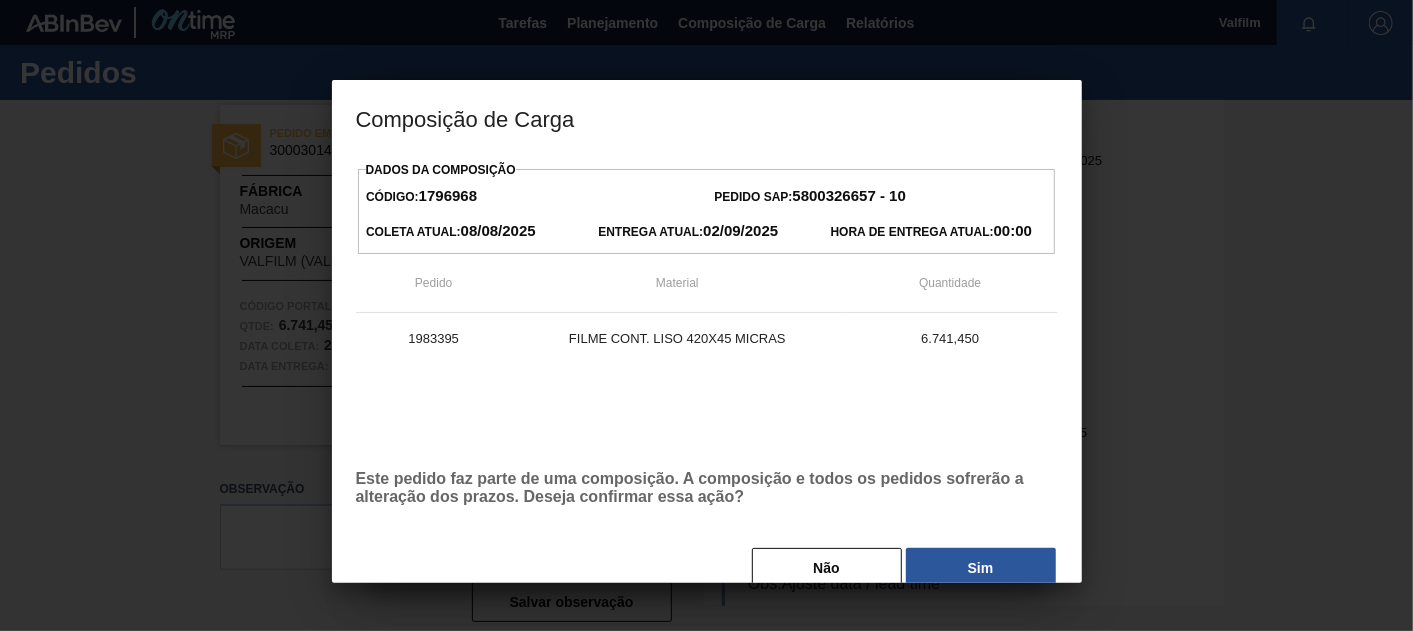 click on "Dados da Composição Código:  1796968 Pedido SAP:   5800326657 - 10 Coleta Atual:  08/08/2025 Entrega Atual:  02/09/2025 Hora de Entrega Atual:  00:00 Pedido Material Quantidade 1983395 FILME CONT. LISO 420X45 MICRAS 6.741,450 Este pedido faz parte de uma composição. A composição e todos os pedidos sofrerão a alteração dos prazos. Deseja confirmar essa ação? Não Sim" at bounding box center [707, 373] 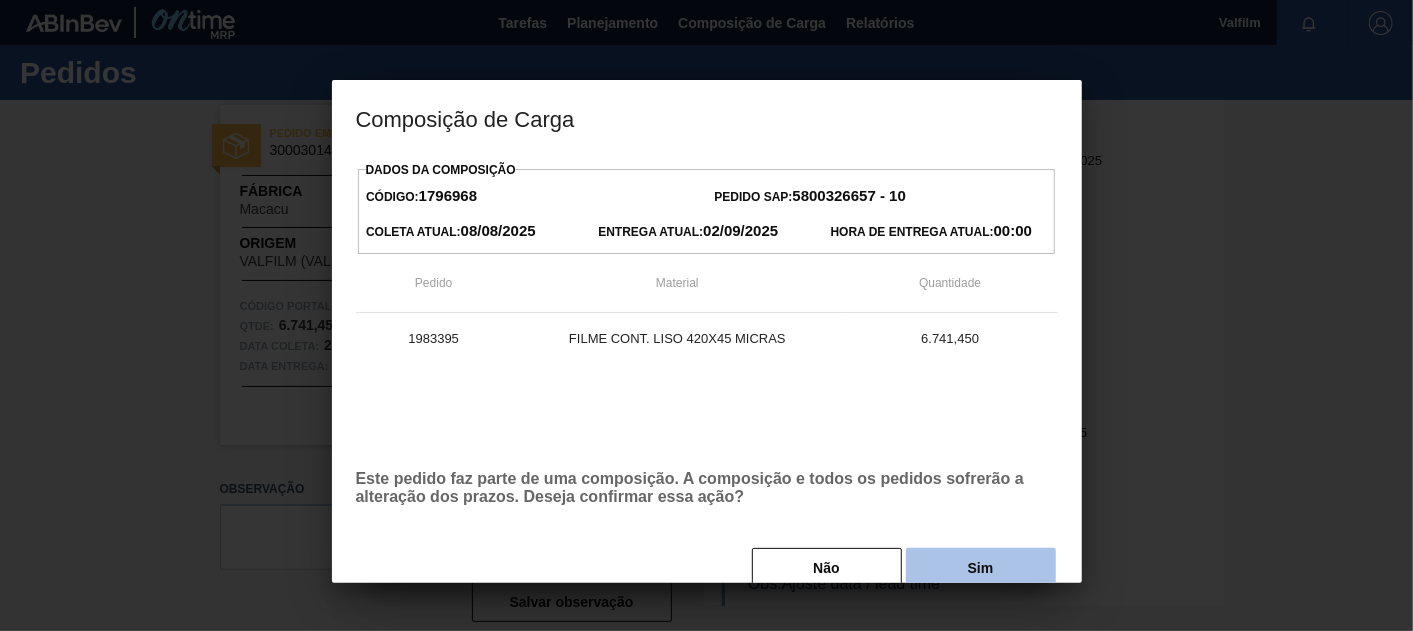 click on "Sim" at bounding box center (981, 568) 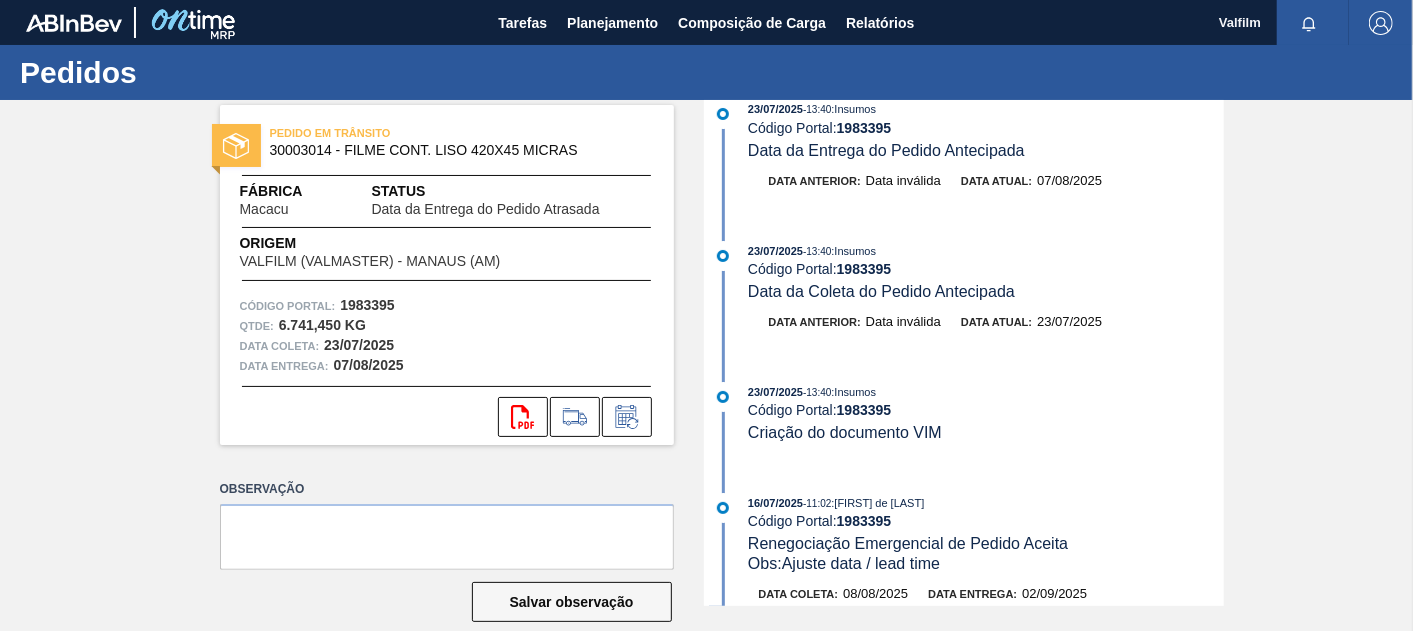 scroll, scrollTop: 497, scrollLeft: 0, axis: vertical 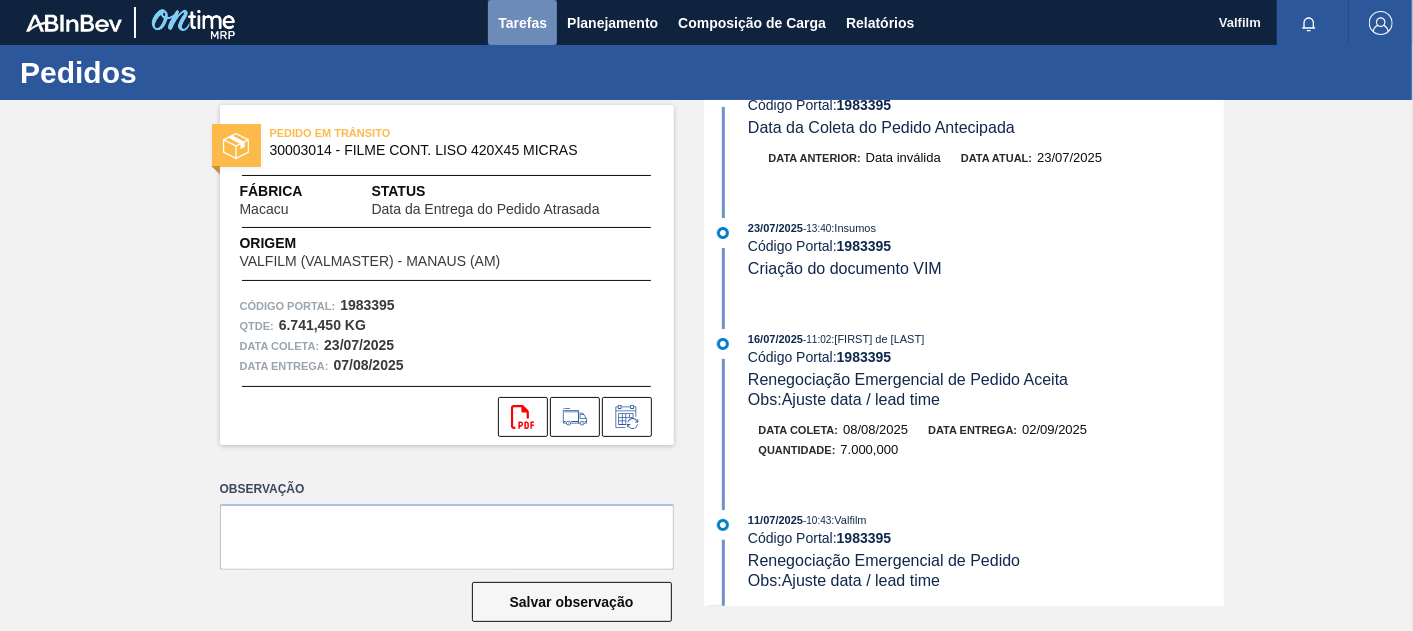click on "Tarefas" at bounding box center [522, 23] 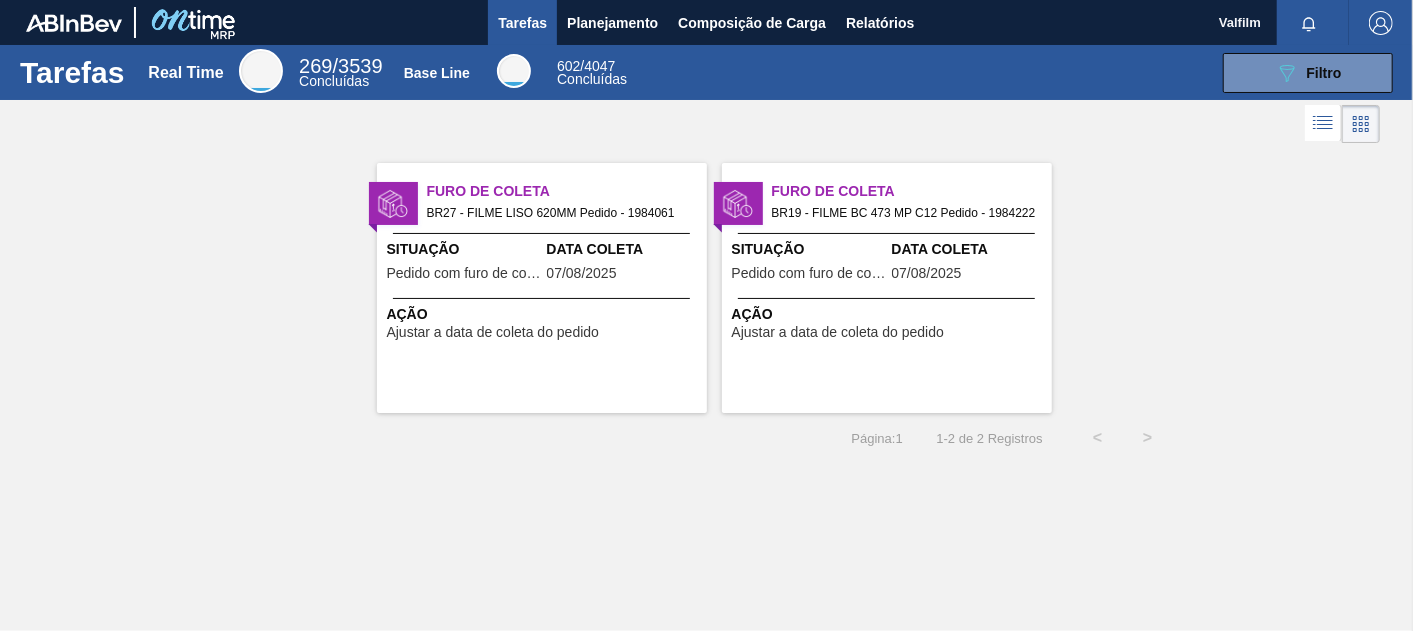 click on "Situação Pedido com furo de coleta" at bounding box center [464, 263] 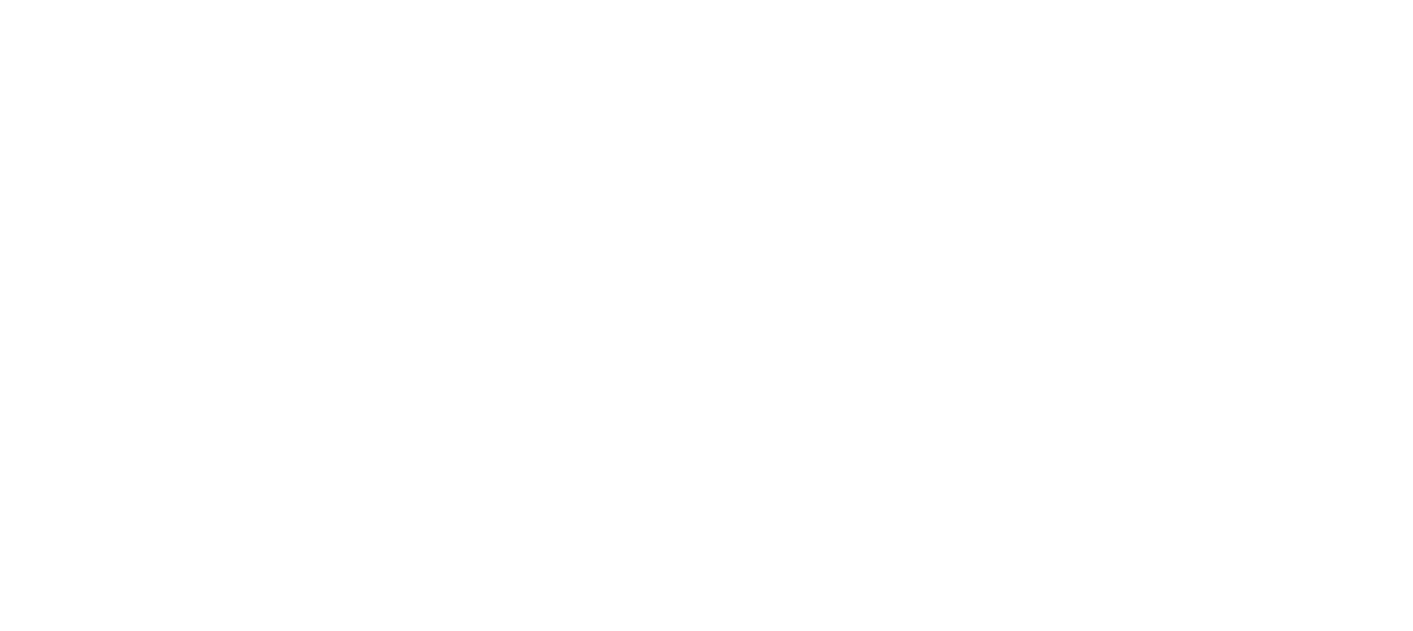 scroll, scrollTop: 0, scrollLeft: 0, axis: both 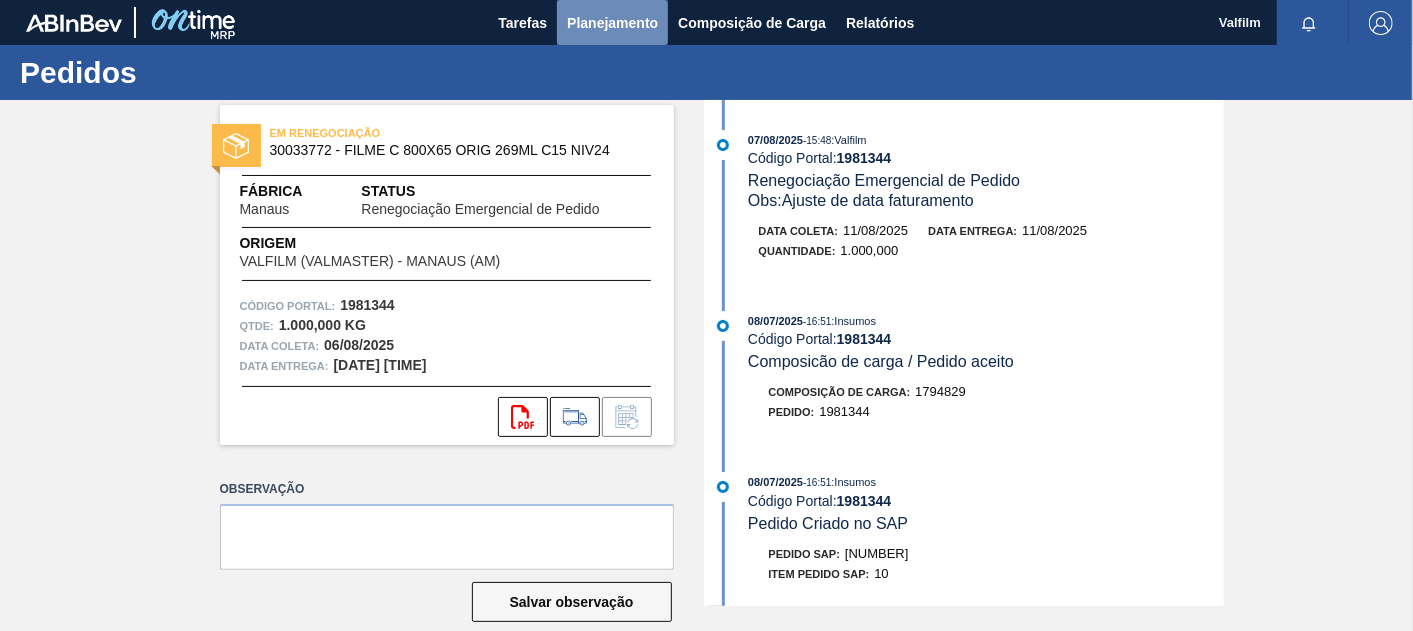 click on "Planejamento" at bounding box center [612, 23] 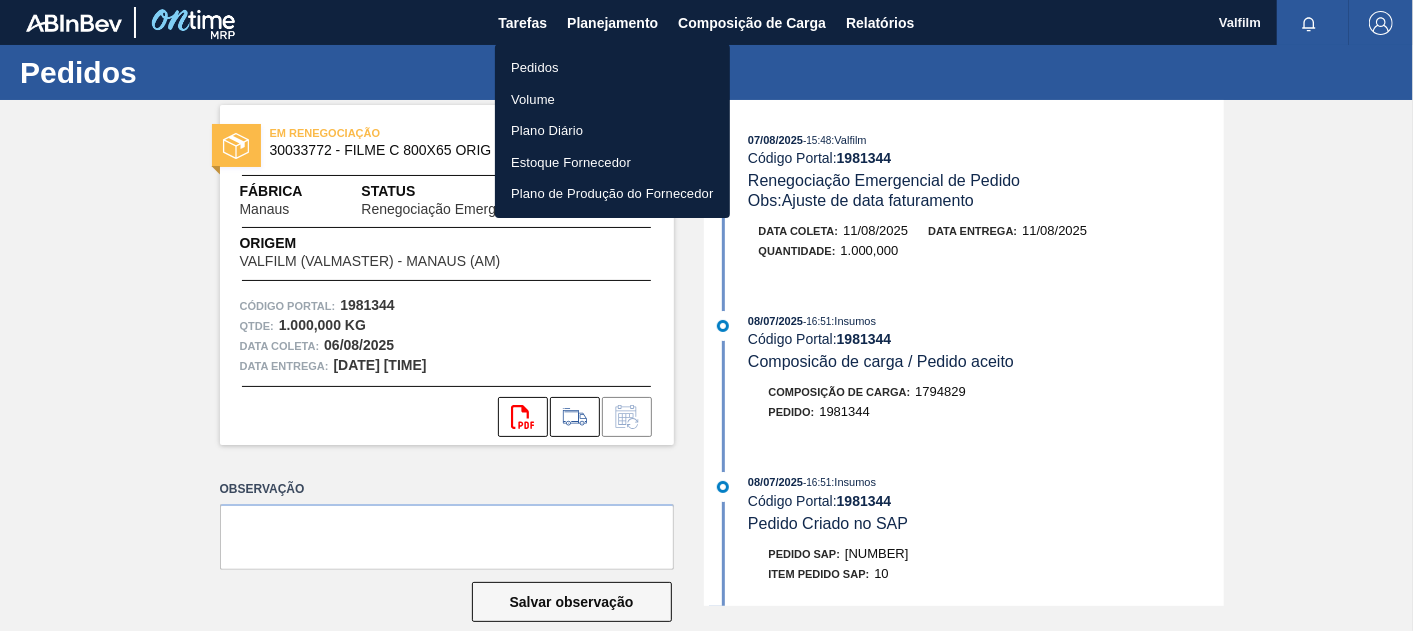 click on "Pedidos" at bounding box center [612, 68] 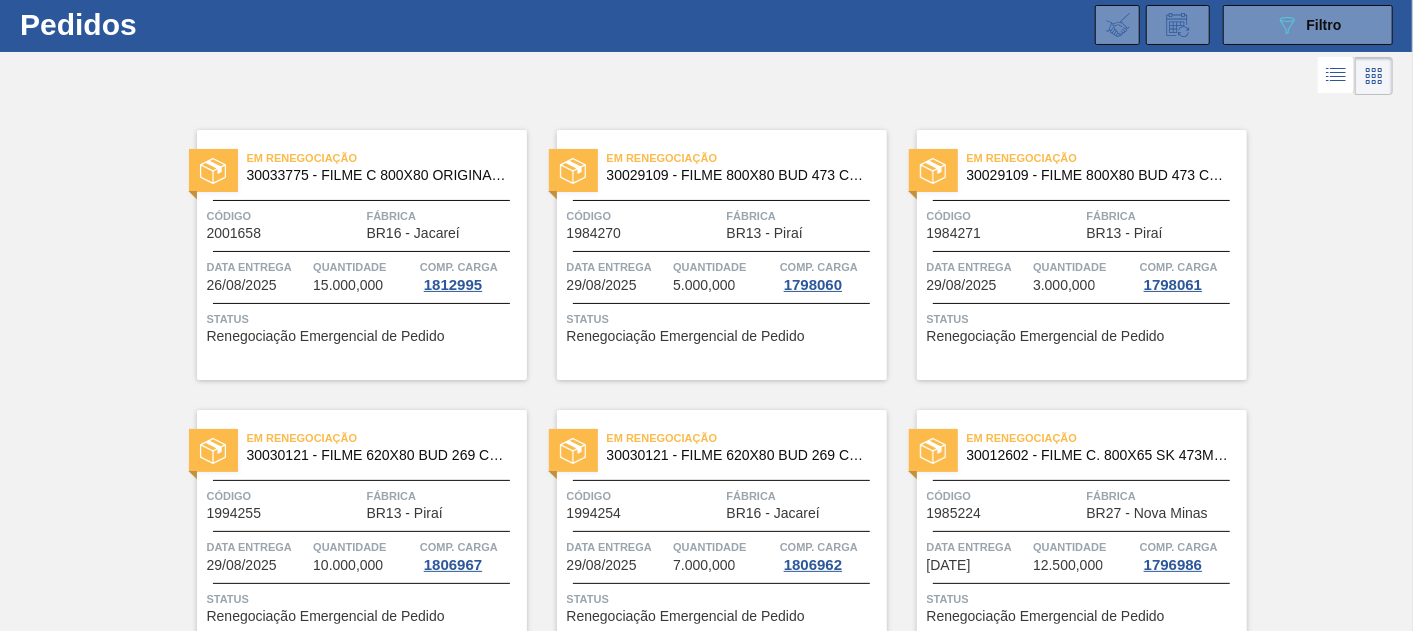 scroll, scrollTop: 0, scrollLeft: 0, axis: both 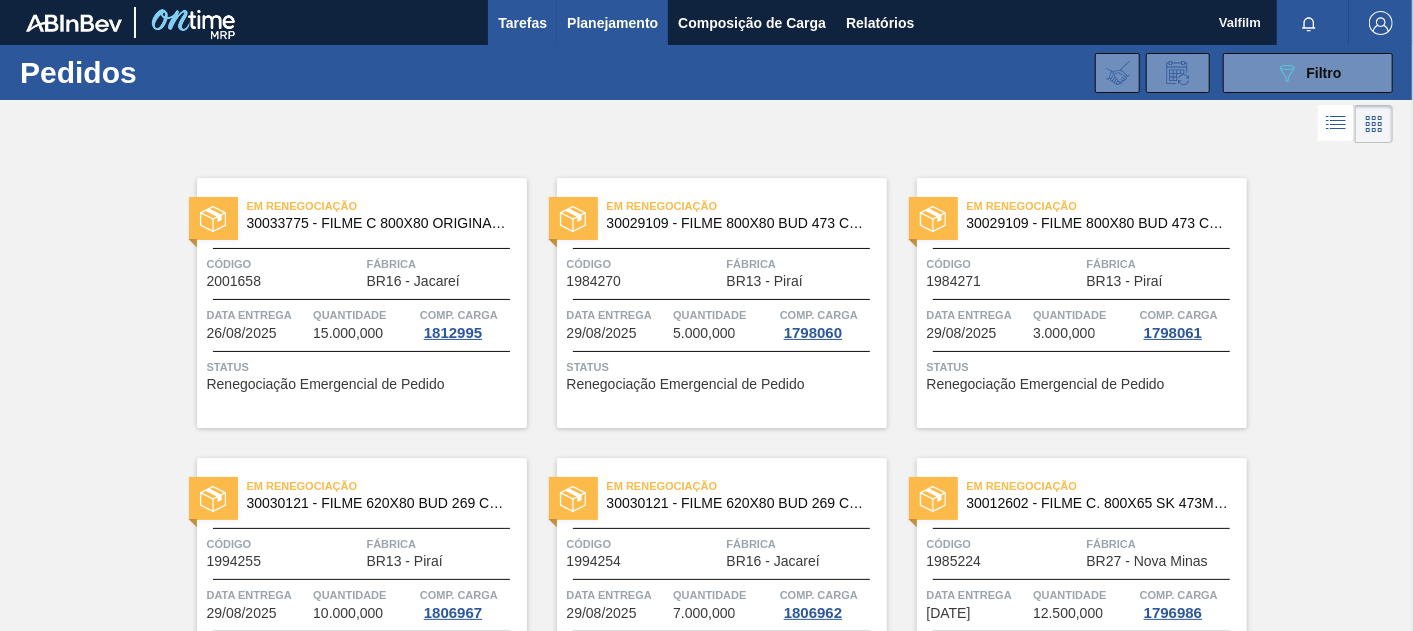click on "Tarefas" at bounding box center [522, 23] 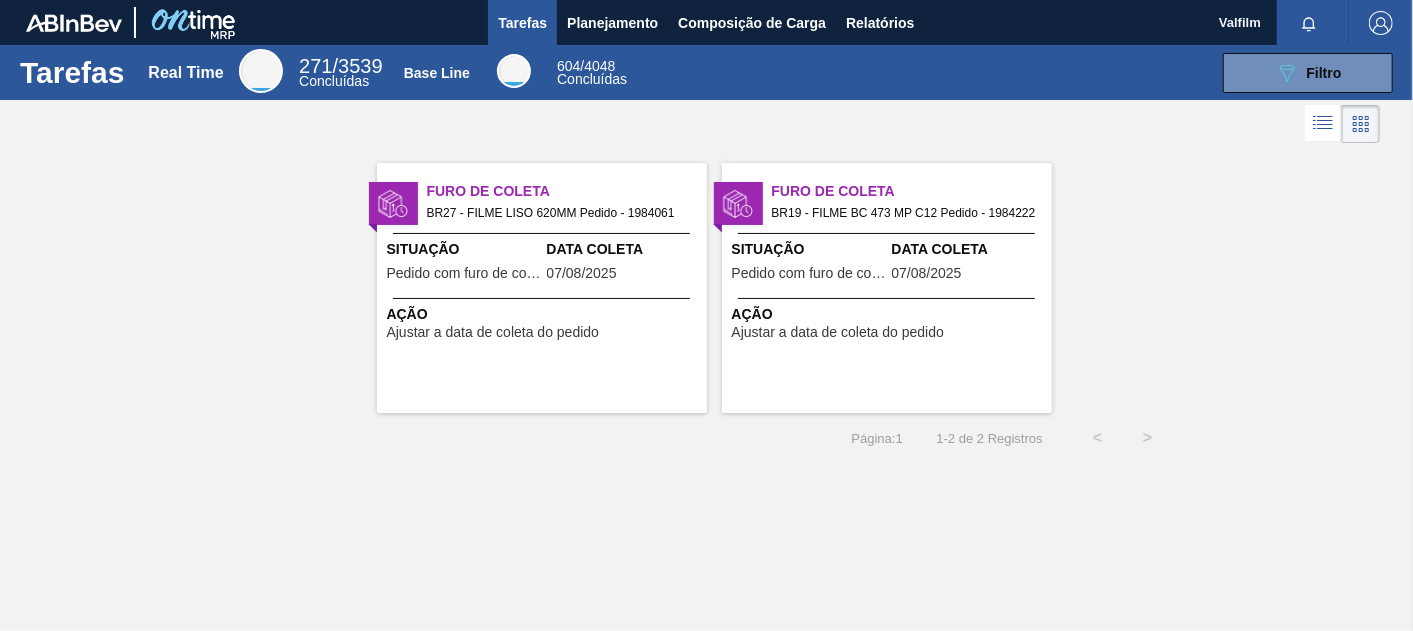 click on "Furo de Coleta BR27 - FILME LISO 620MM Pedido - 1984061 Situação Pedido com furo de coleta Data Coleta 07/08/2025 Ação Ajustar a data de coleta do pedido" at bounding box center [542, 288] 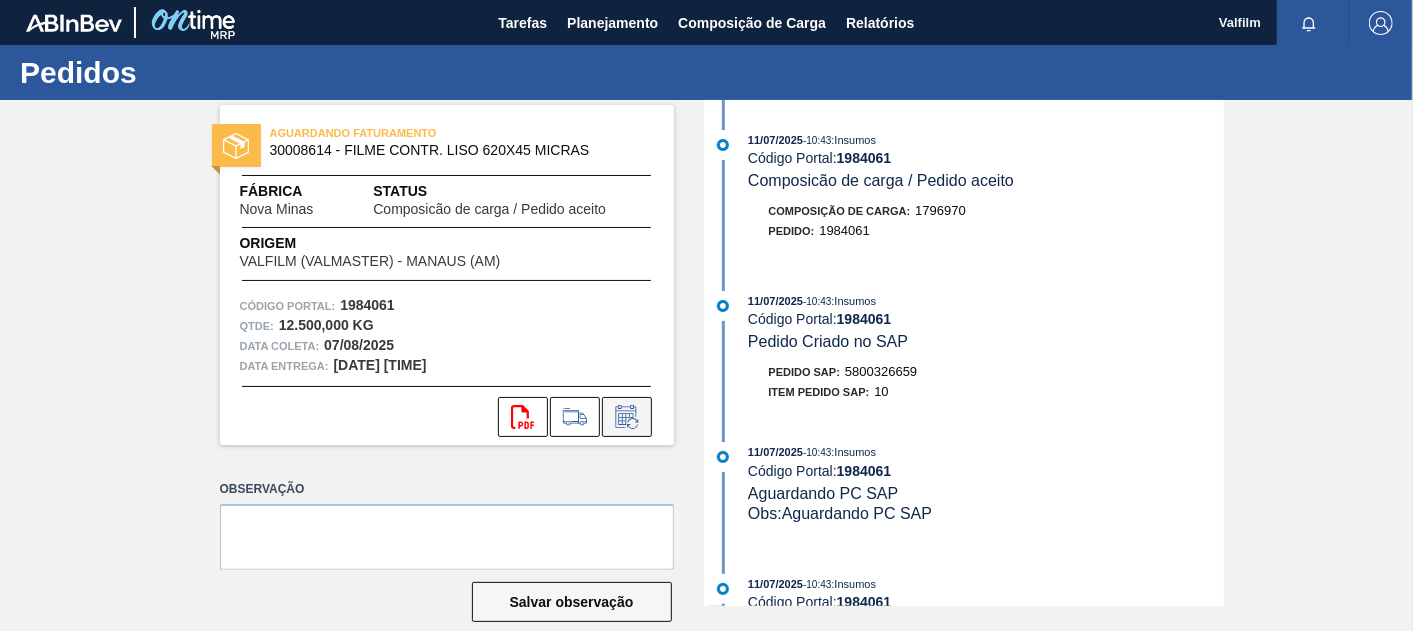 click 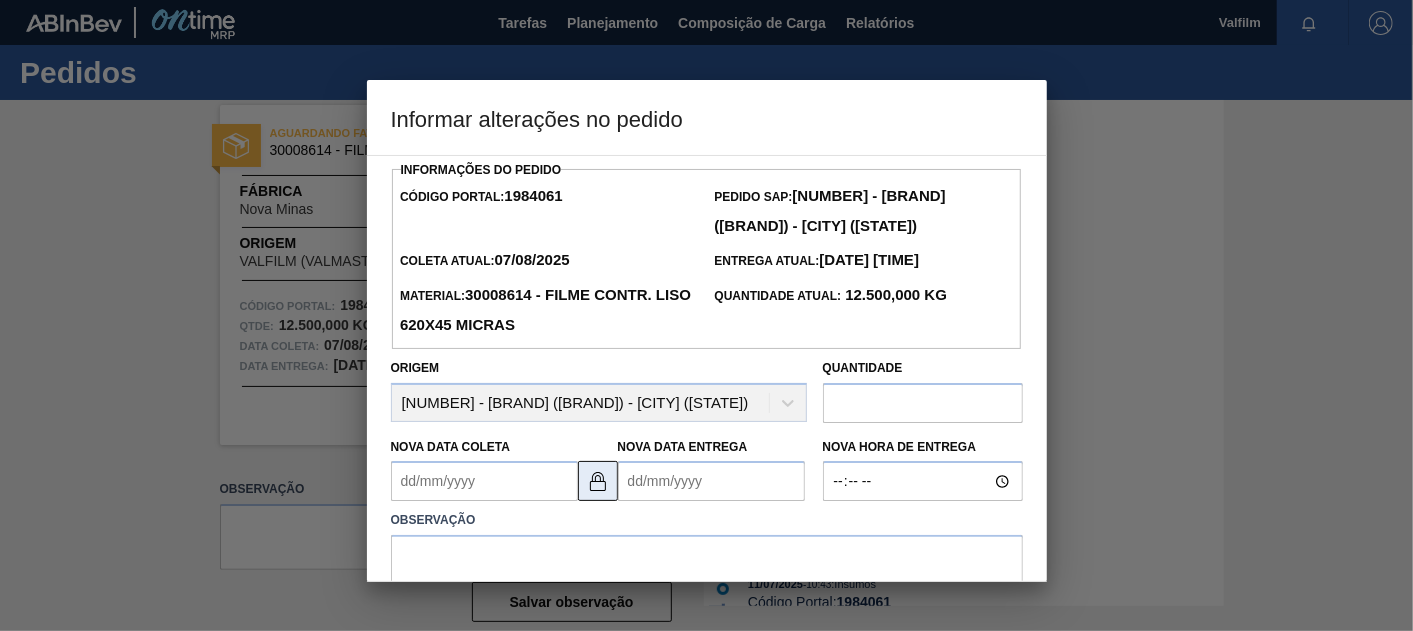 click at bounding box center (598, 481) 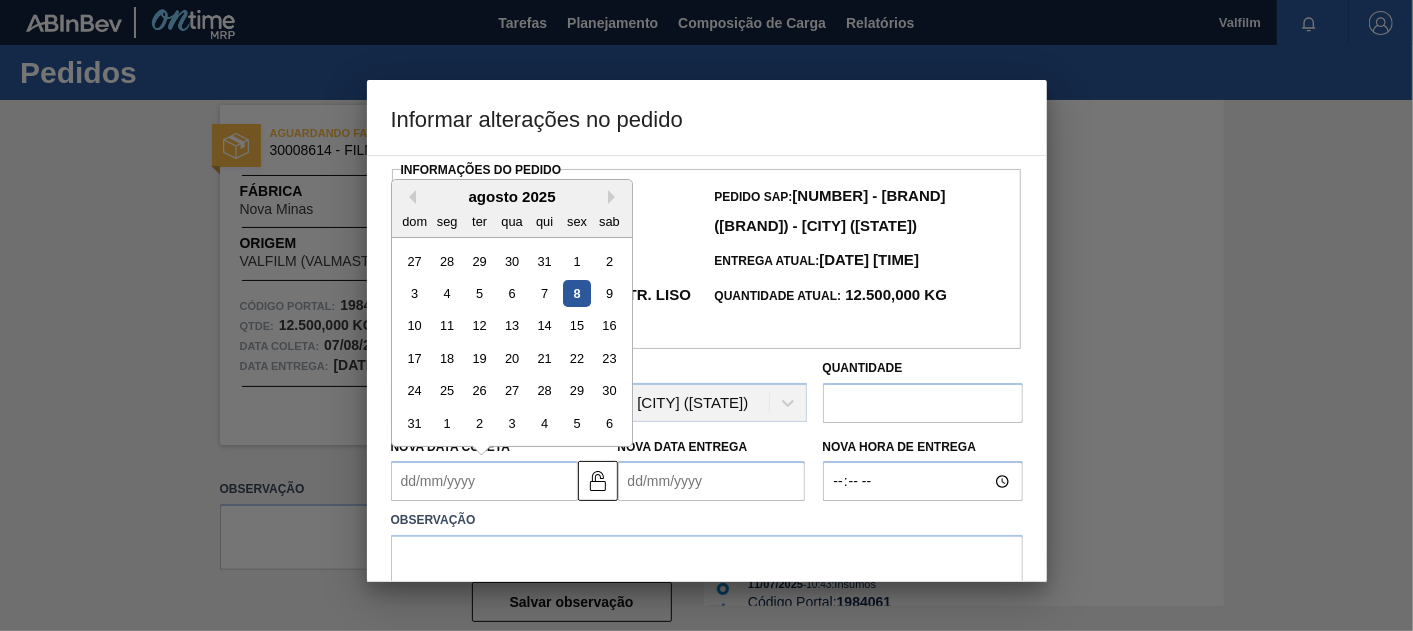 click on "Nova Data Coleta" at bounding box center [484, 481] 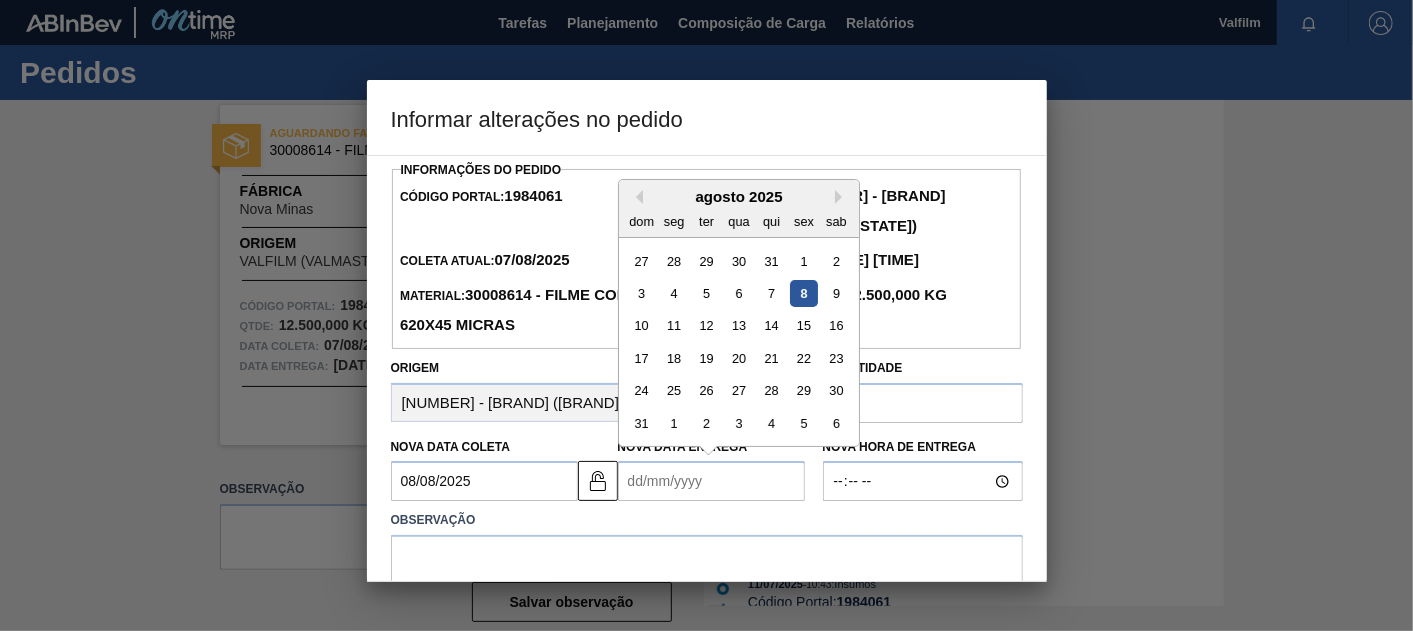 click on "Nova Data Entrega" at bounding box center [711, 481] 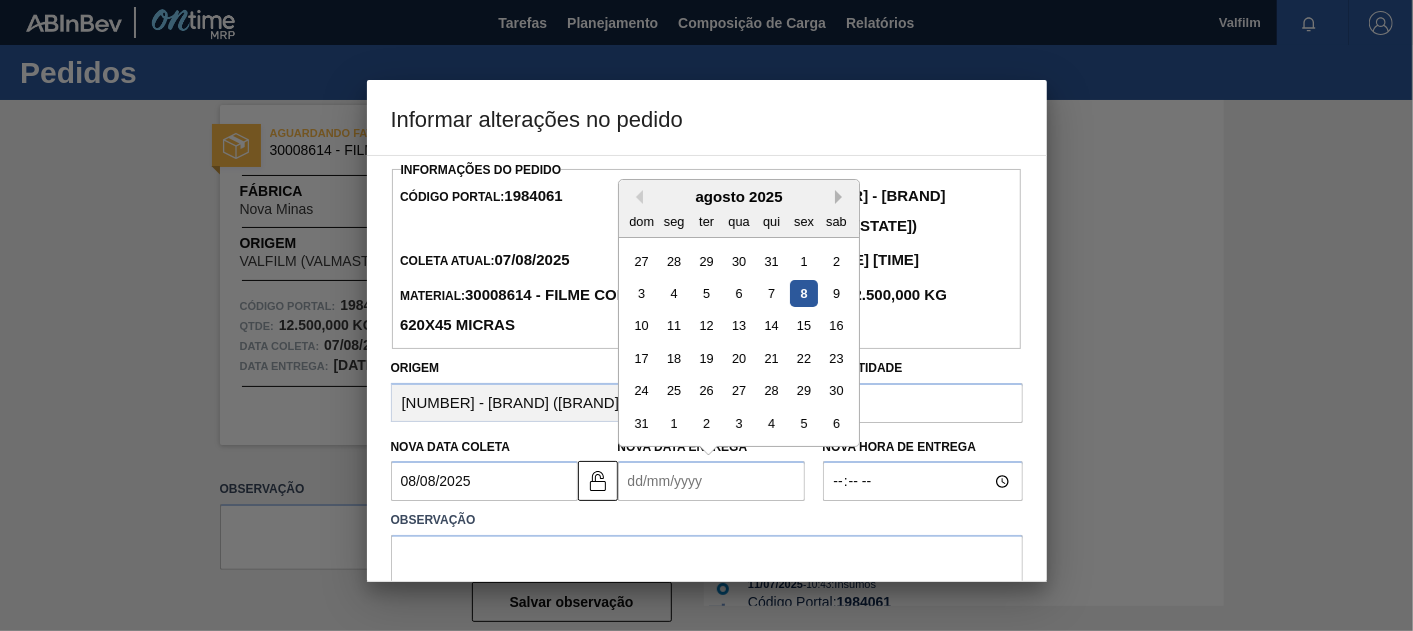 click on "Next Month" at bounding box center (842, 197) 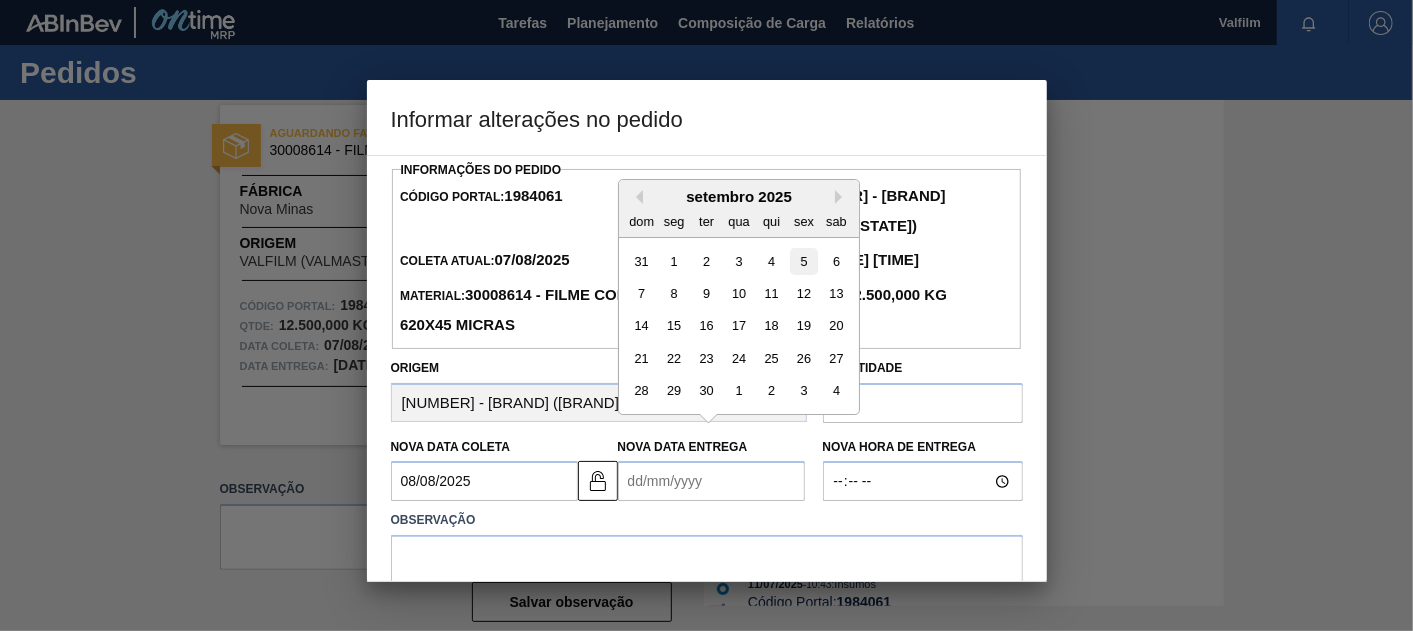 click on "5" at bounding box center (803, 261) 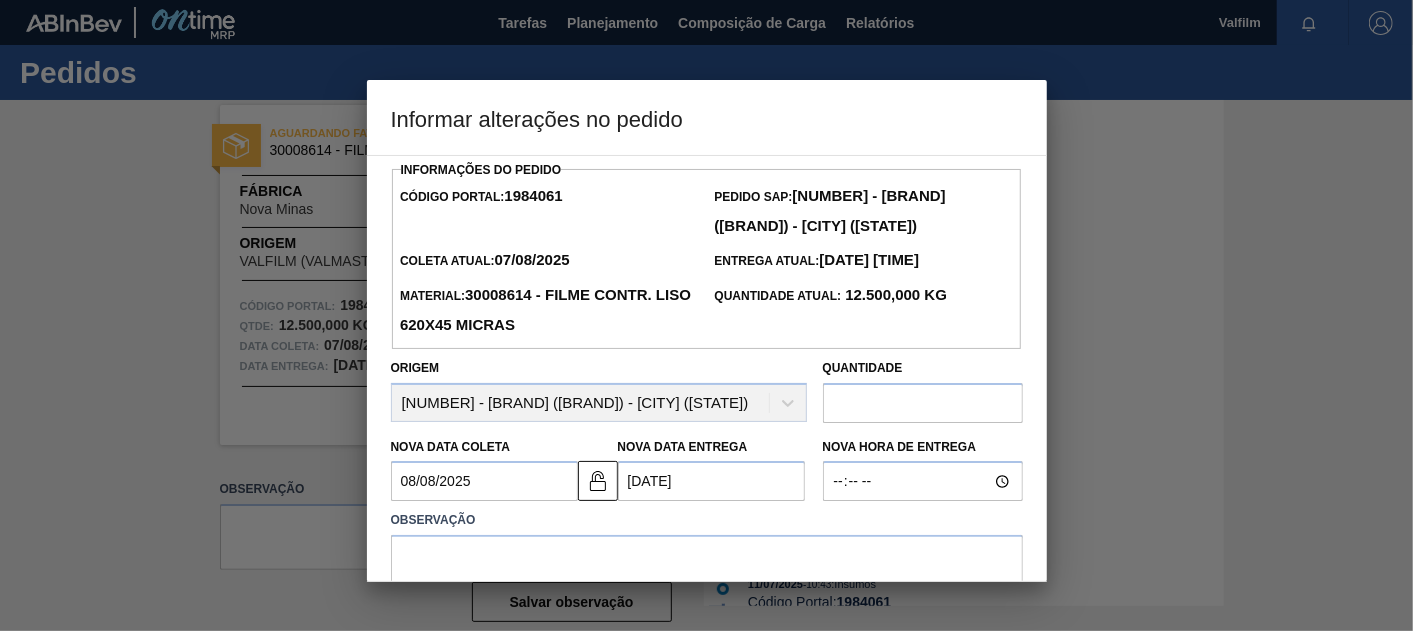 type on "[DATE]" 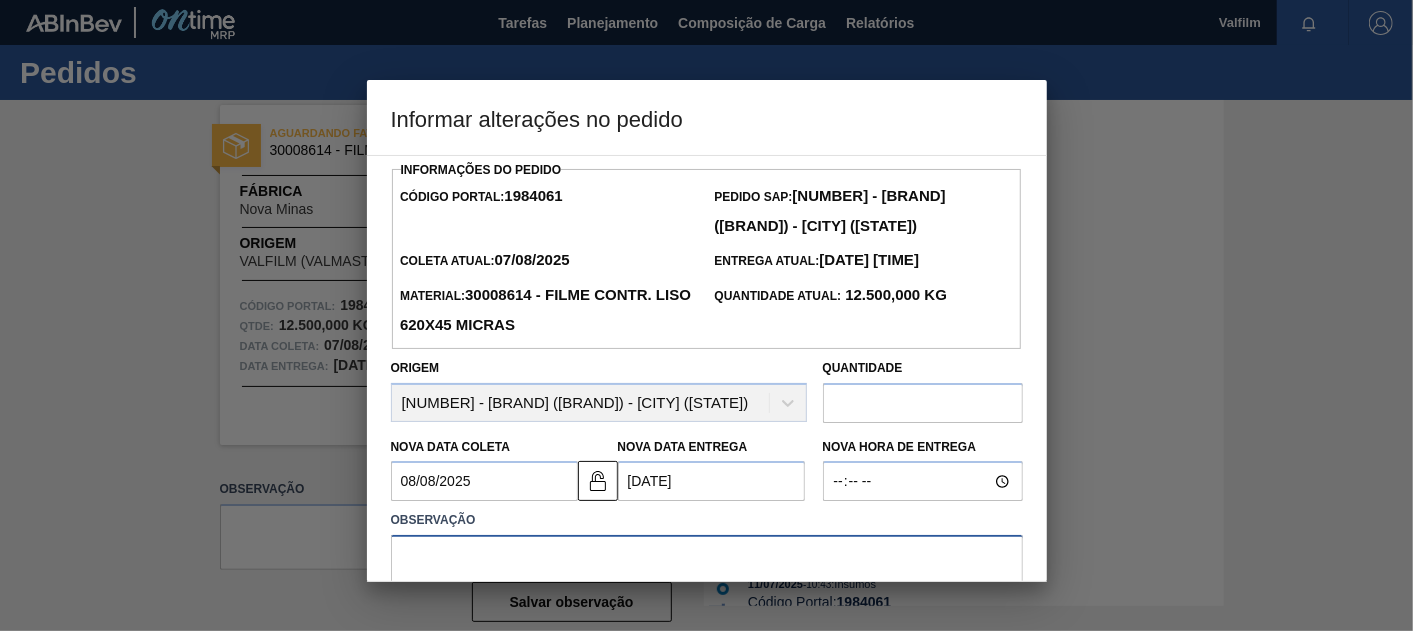 click at bounding box center [707, 568] 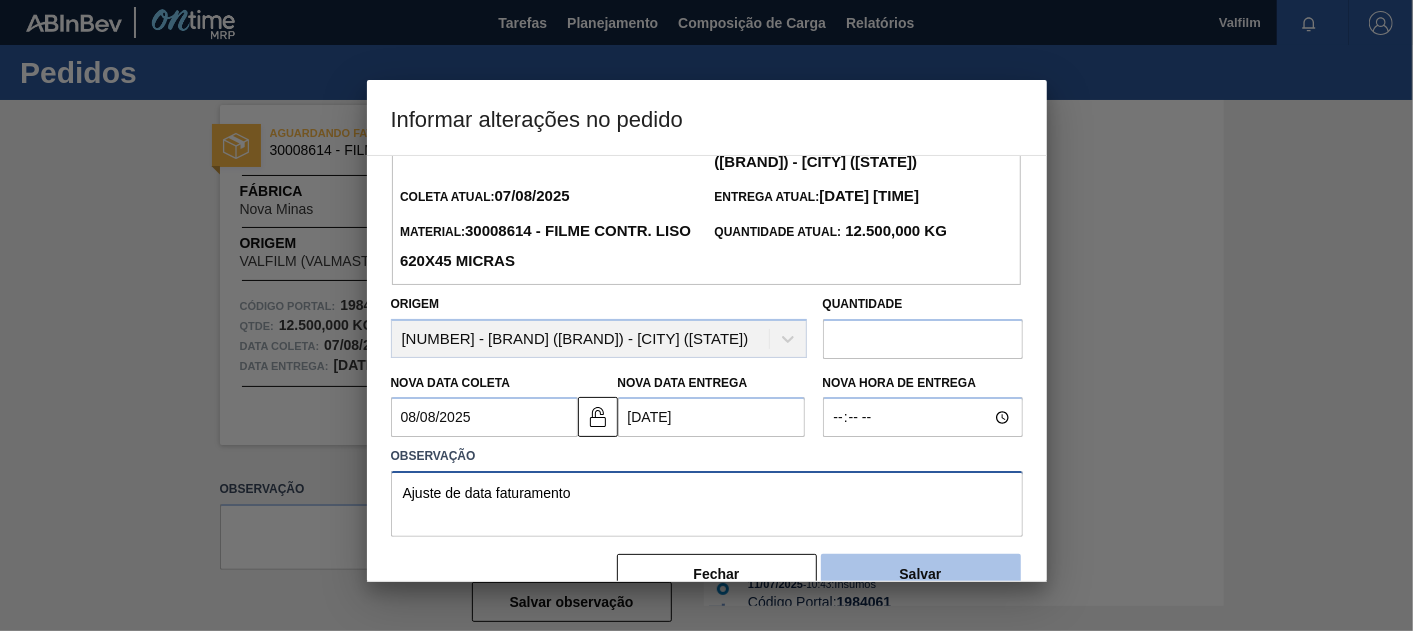 scroll, scrollTop: 74, scrollLeft: 0, axis: vertical 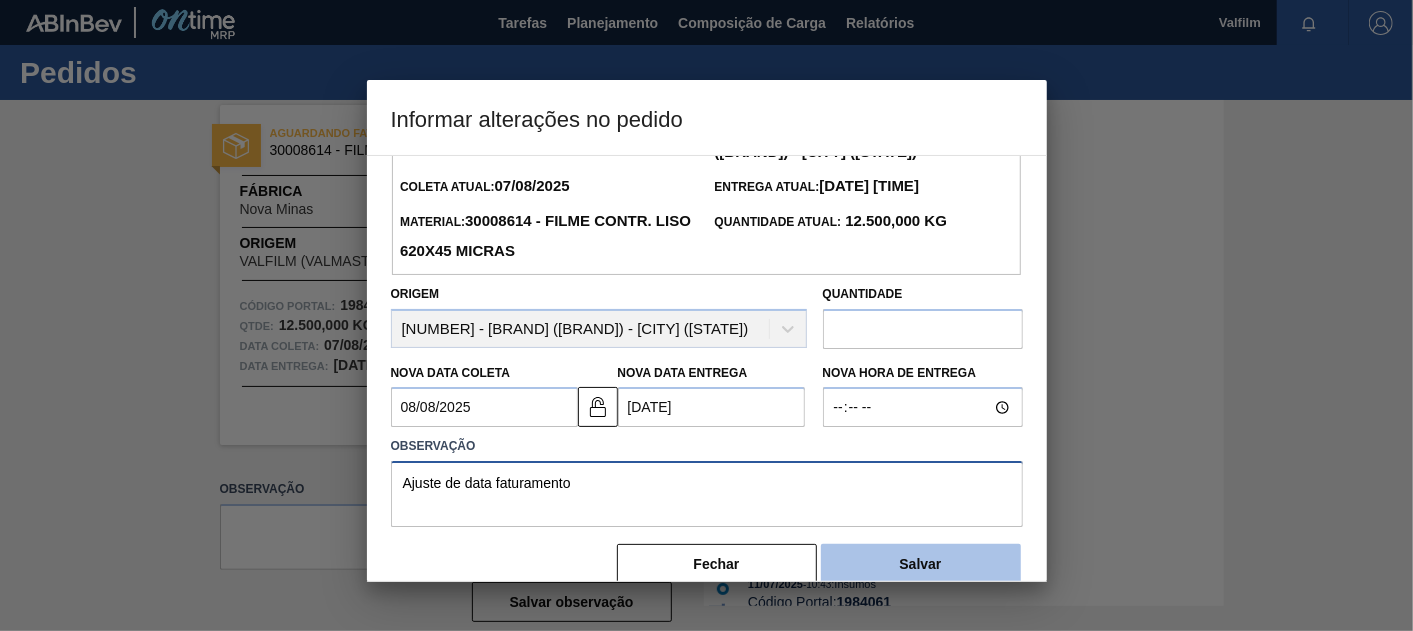 type on "Ajuste de data faturamento" 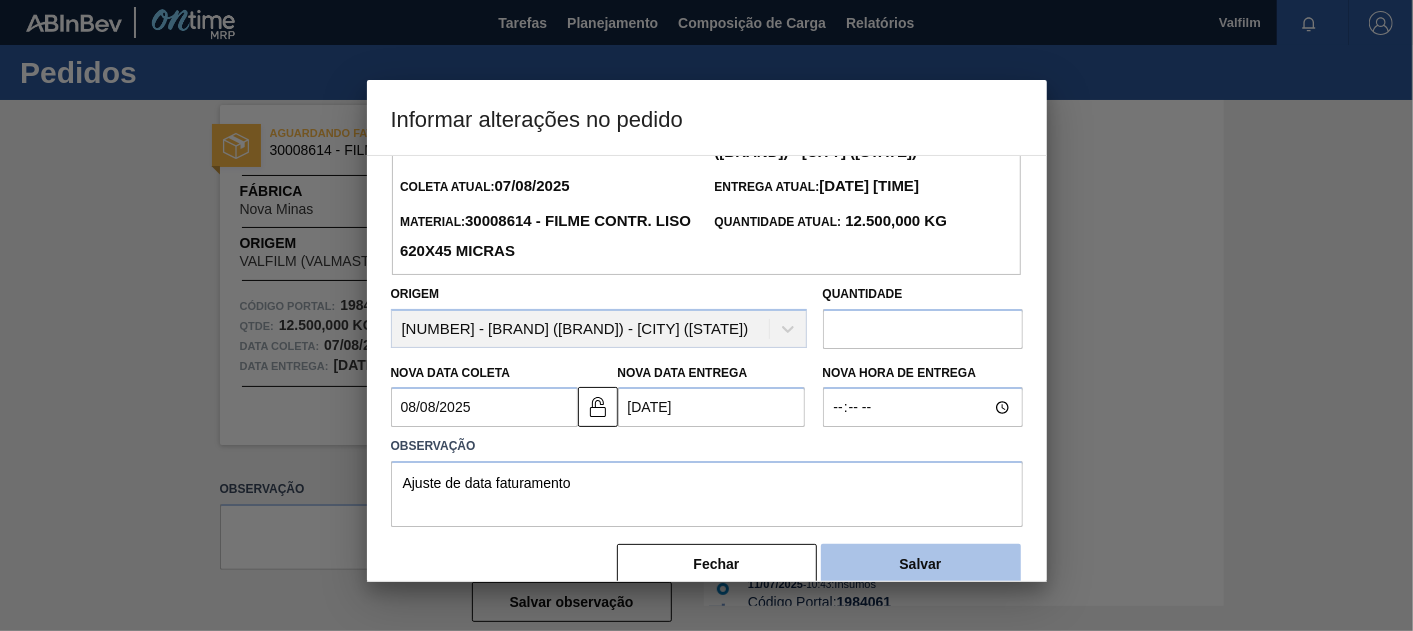click on "Salvar" at bounding box center [921, 564] 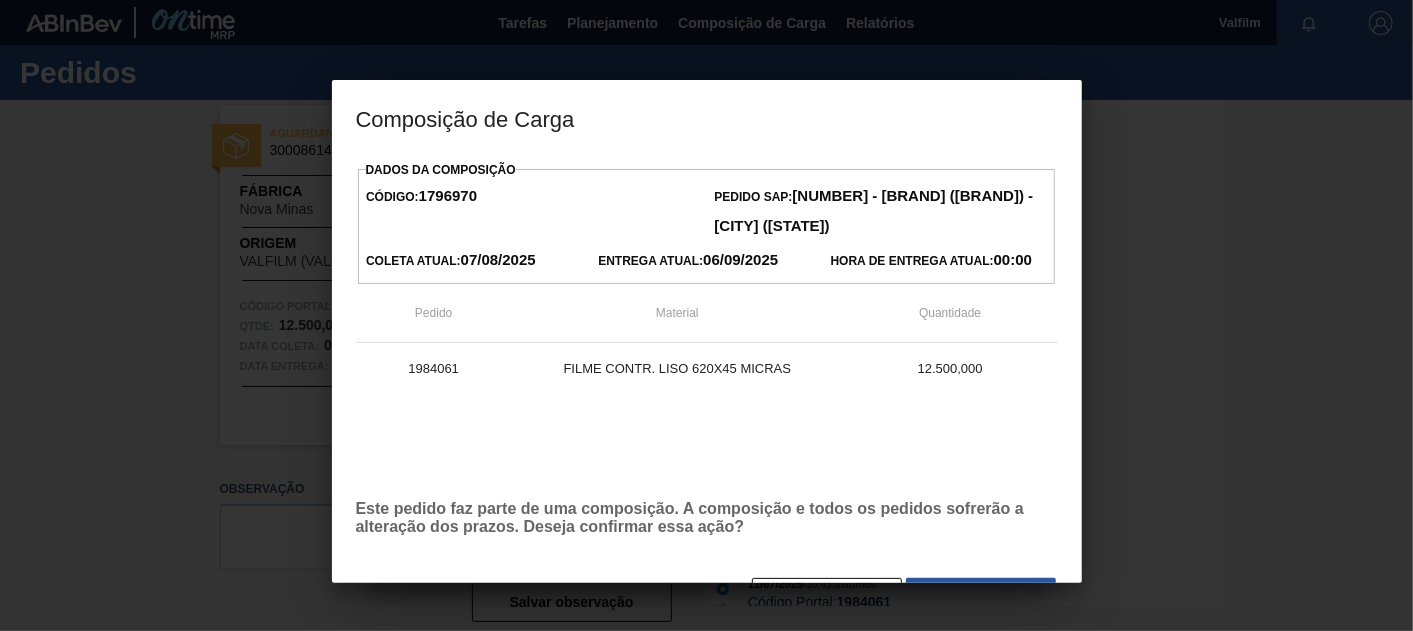 drag, startPoint x: 986, startPoint y: 561, endPoint x: 780, endPoint y: 568, distance: 206.1189 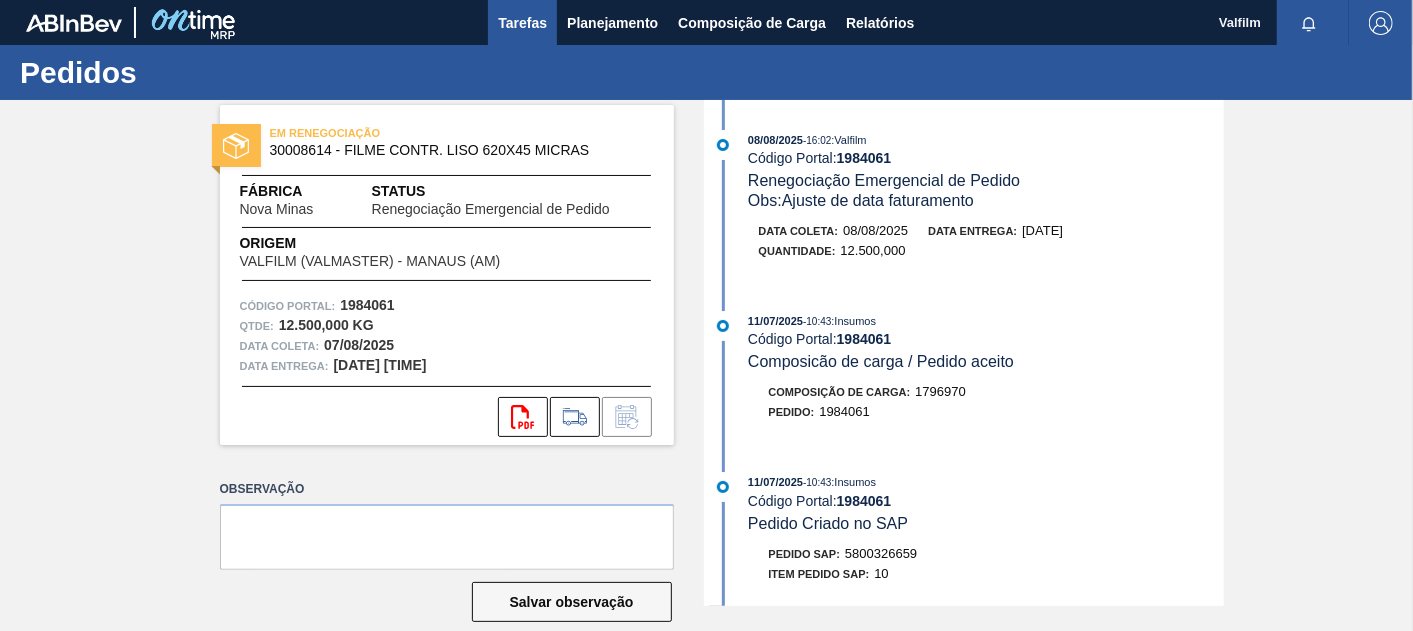 click on "Tarefas" at bounding box center [522, 23] 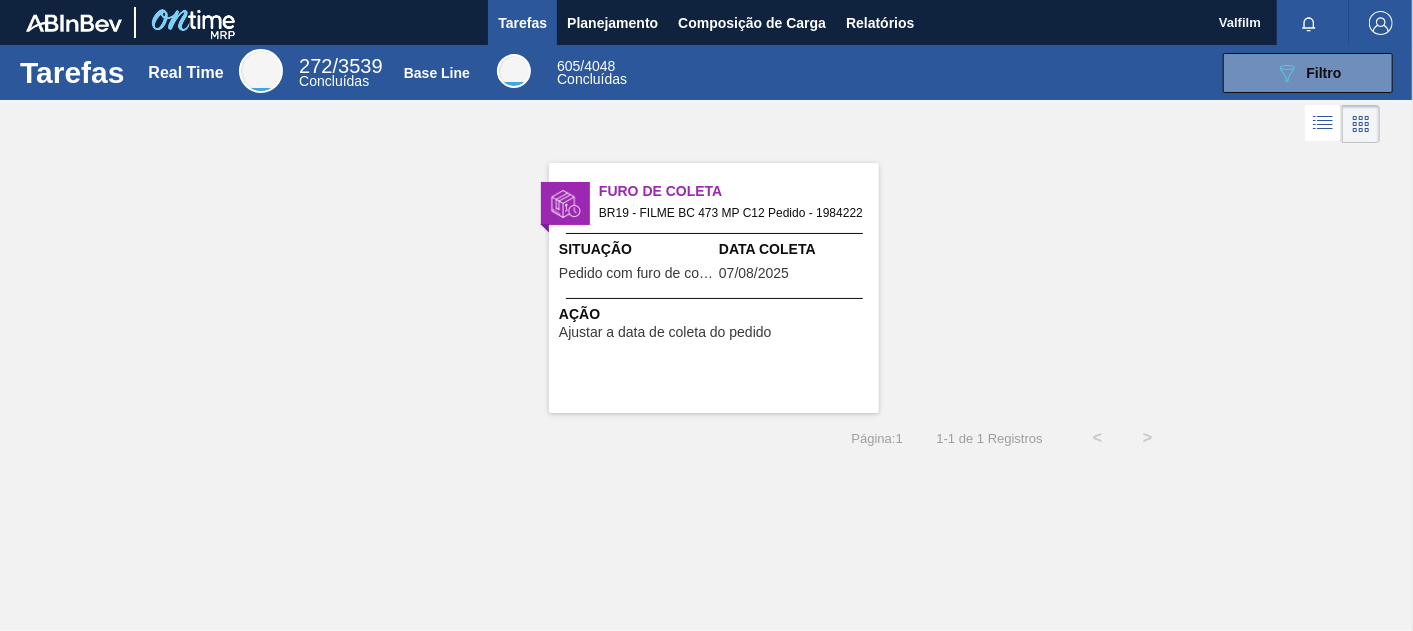 click on "Pedido com furo de coleta" at bounding box center (636, 273) 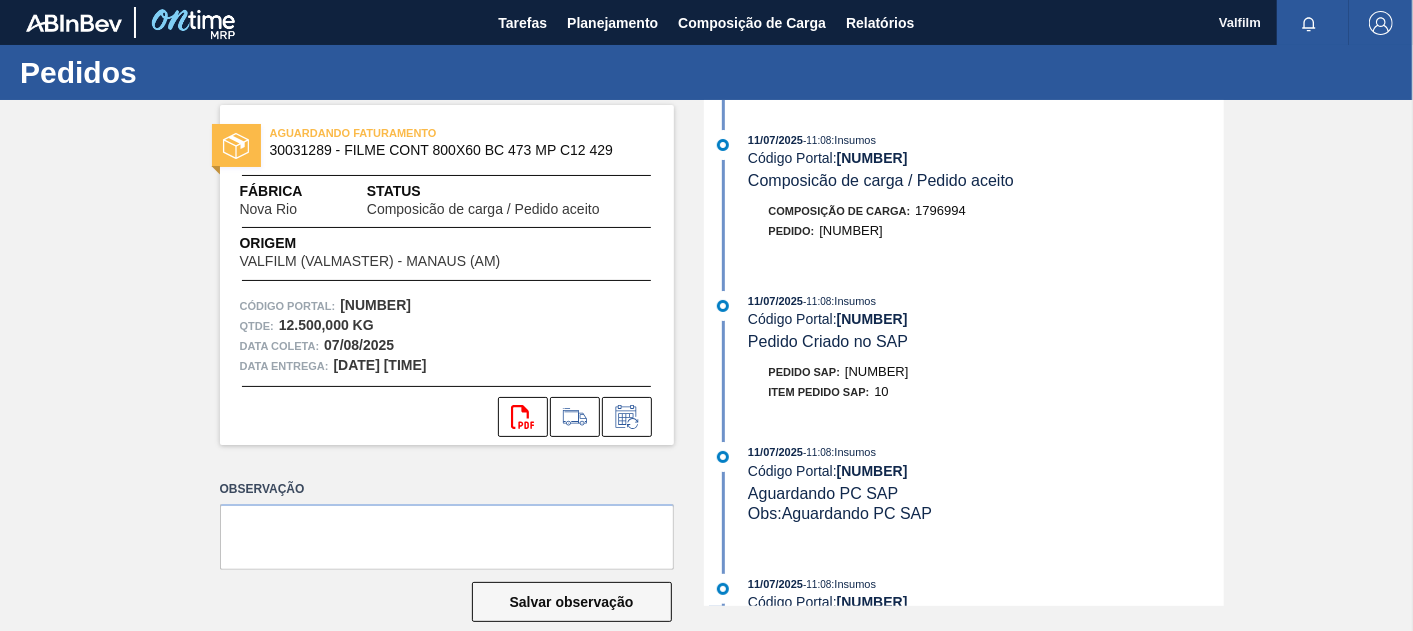 click on "[NUMBER]" at bounding box center (872, 158) 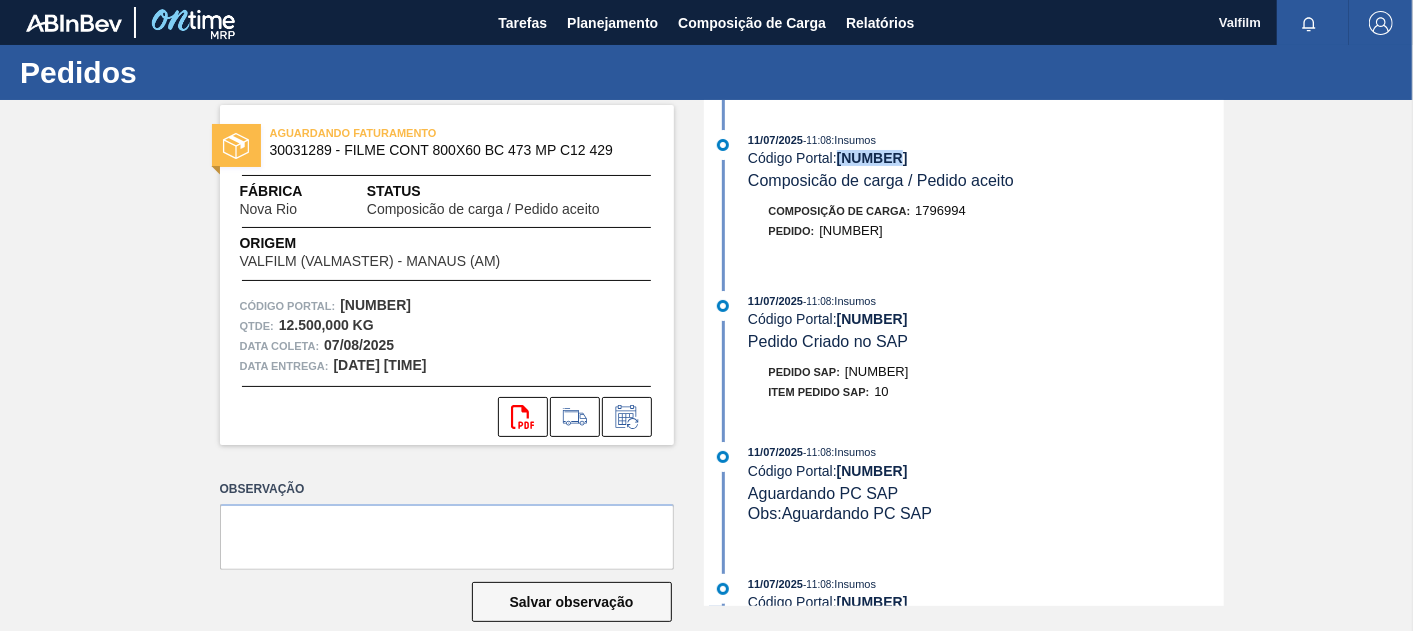 click on "[NUMBER]" at bounding box center (872, 158) 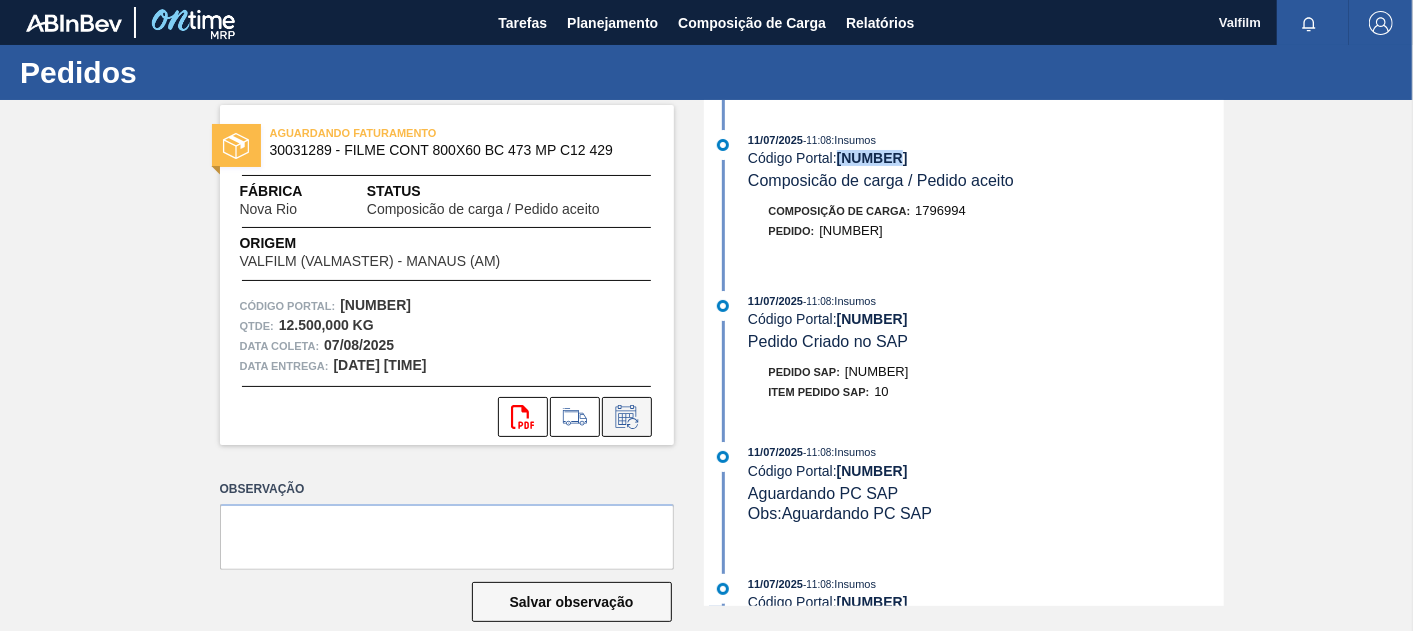 click 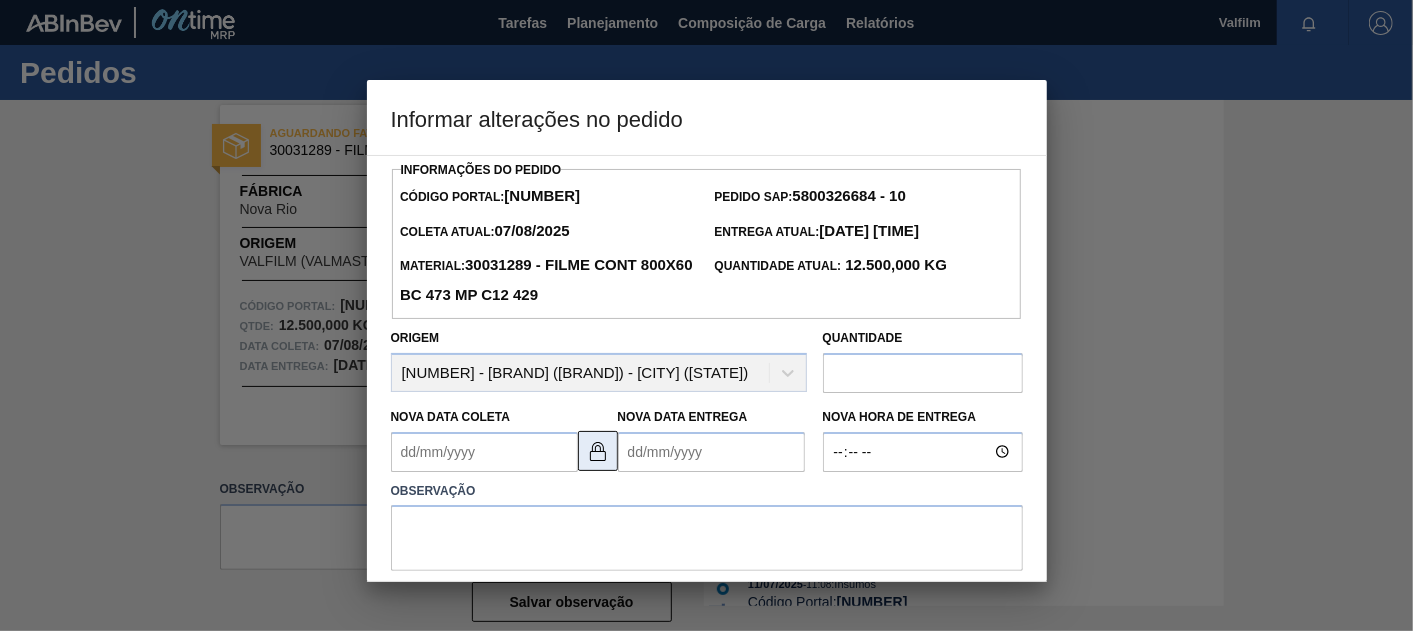 click at bounding box center (598, 451) 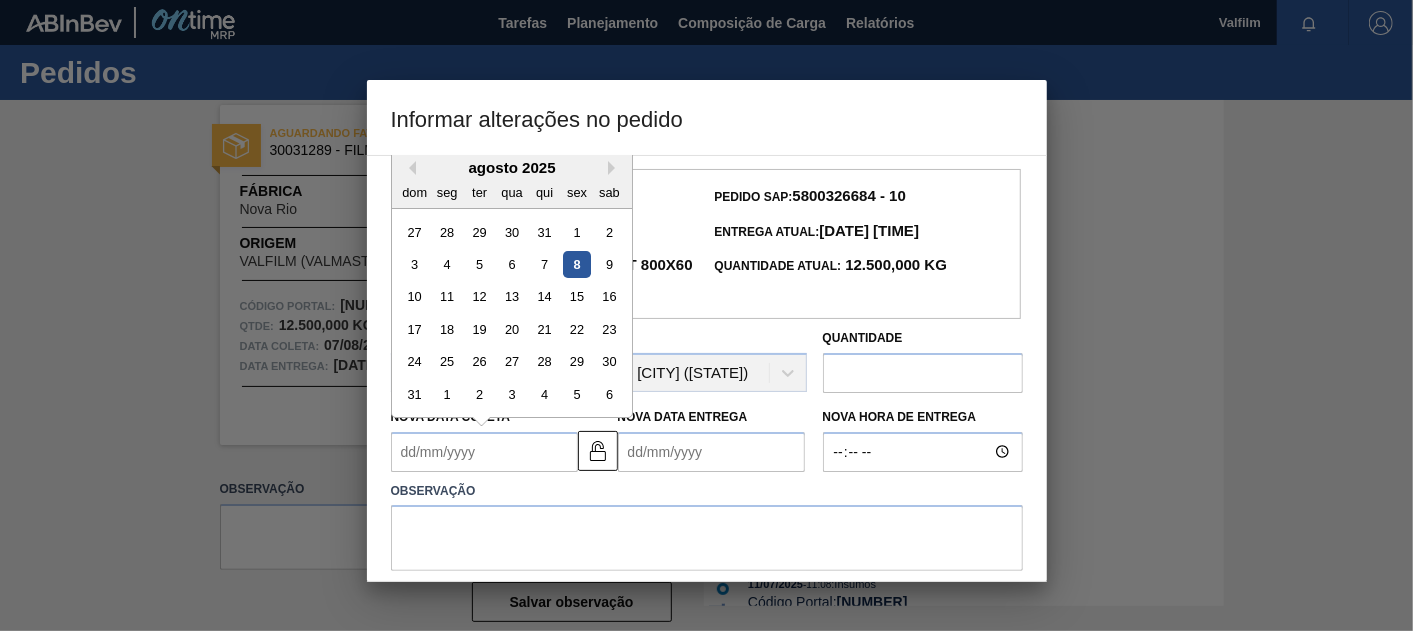 click on "Nova Data Coleta" at bounding box center [484, 452] 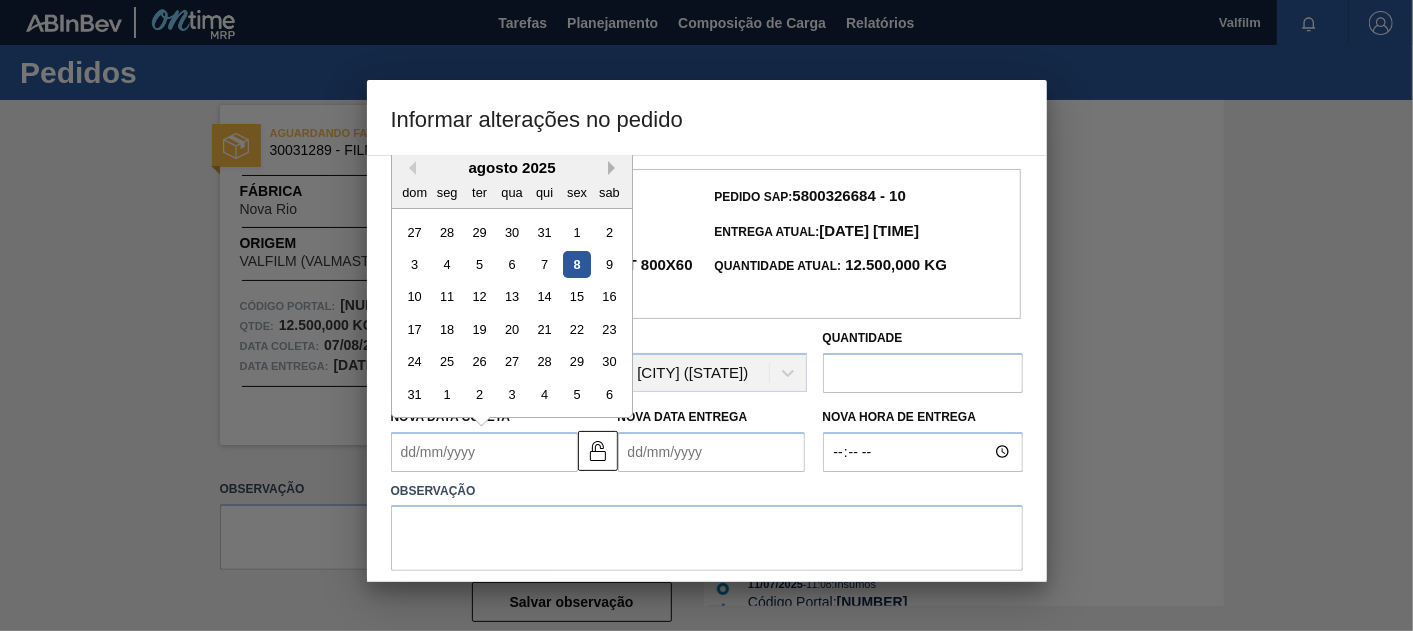 click on "Next Month" at bounding box center (615, 168) 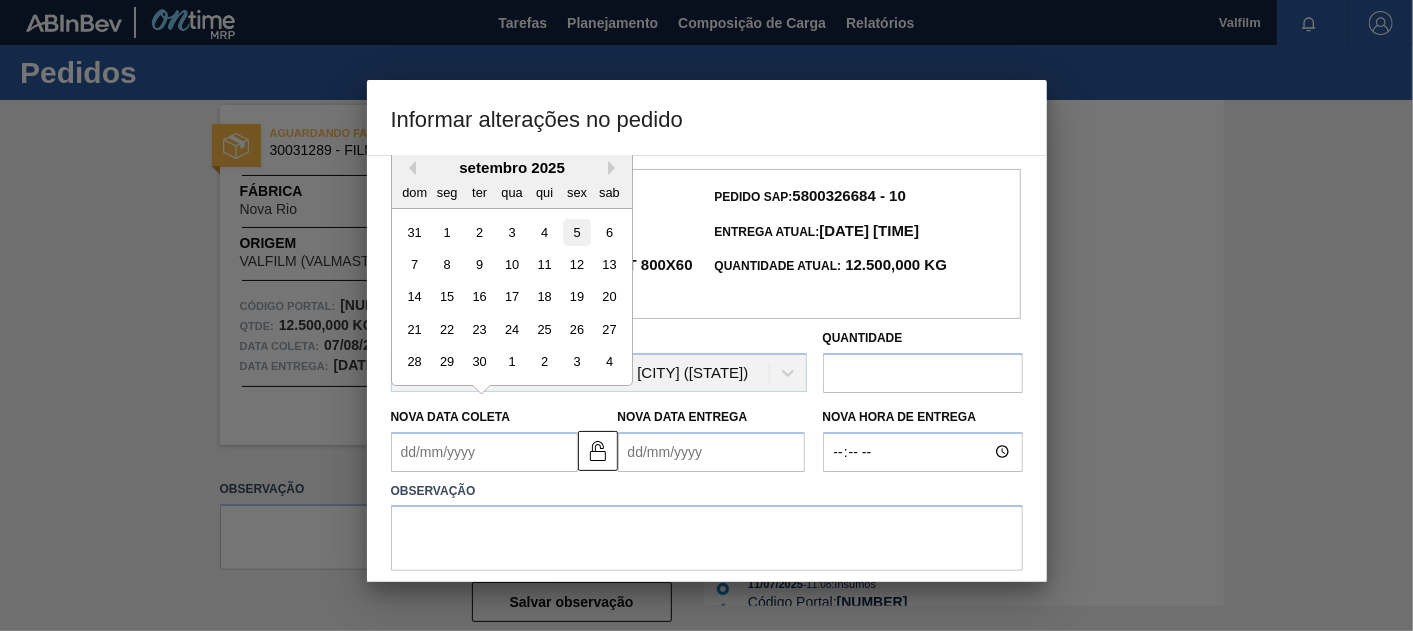 drag, startPoint x: 577, startPoint y: 237, endPoint x: 623, endPoint y: 365, distance: 136.01471 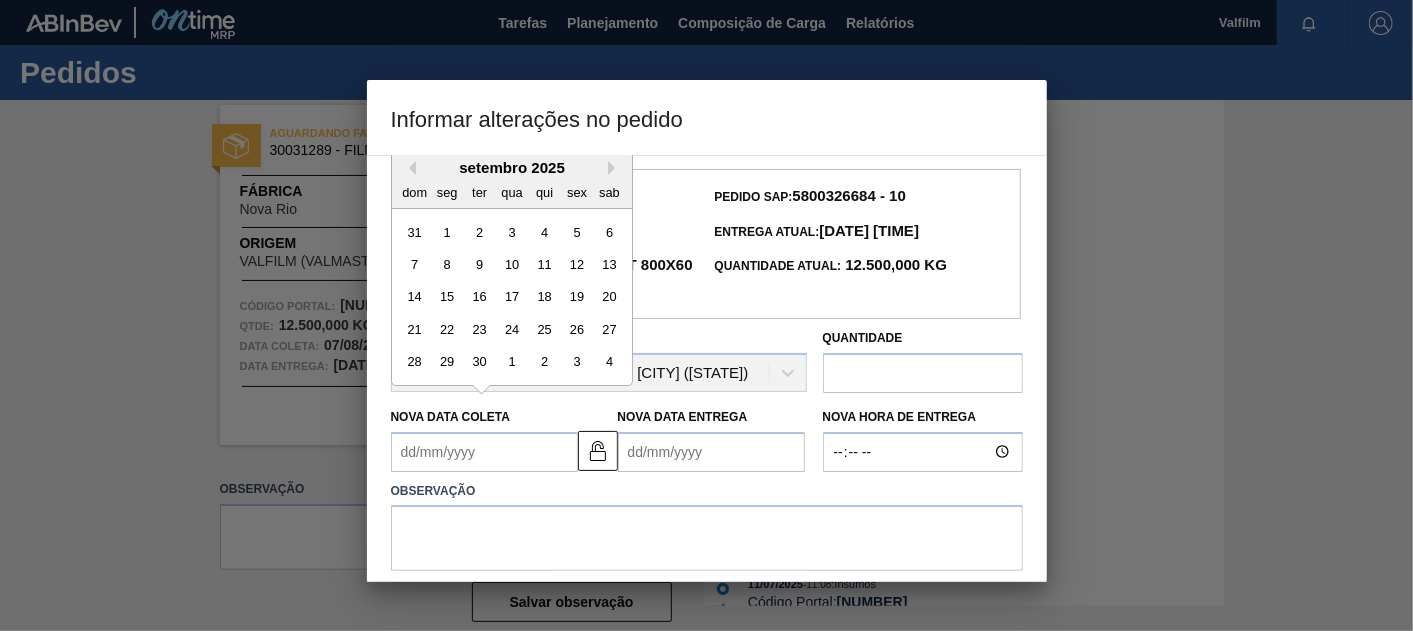 click on "5" at bounding box center (576, 231) 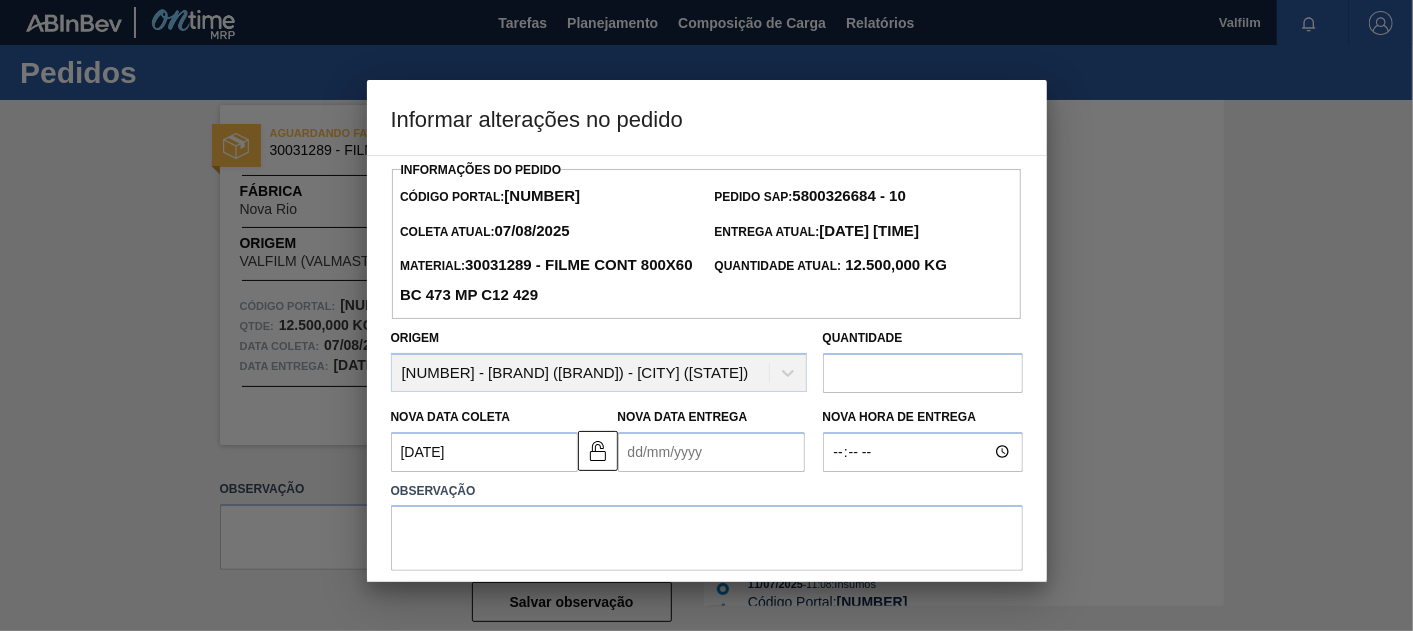 click on "Nova Data Entrega" at bounding box center (711, 452) 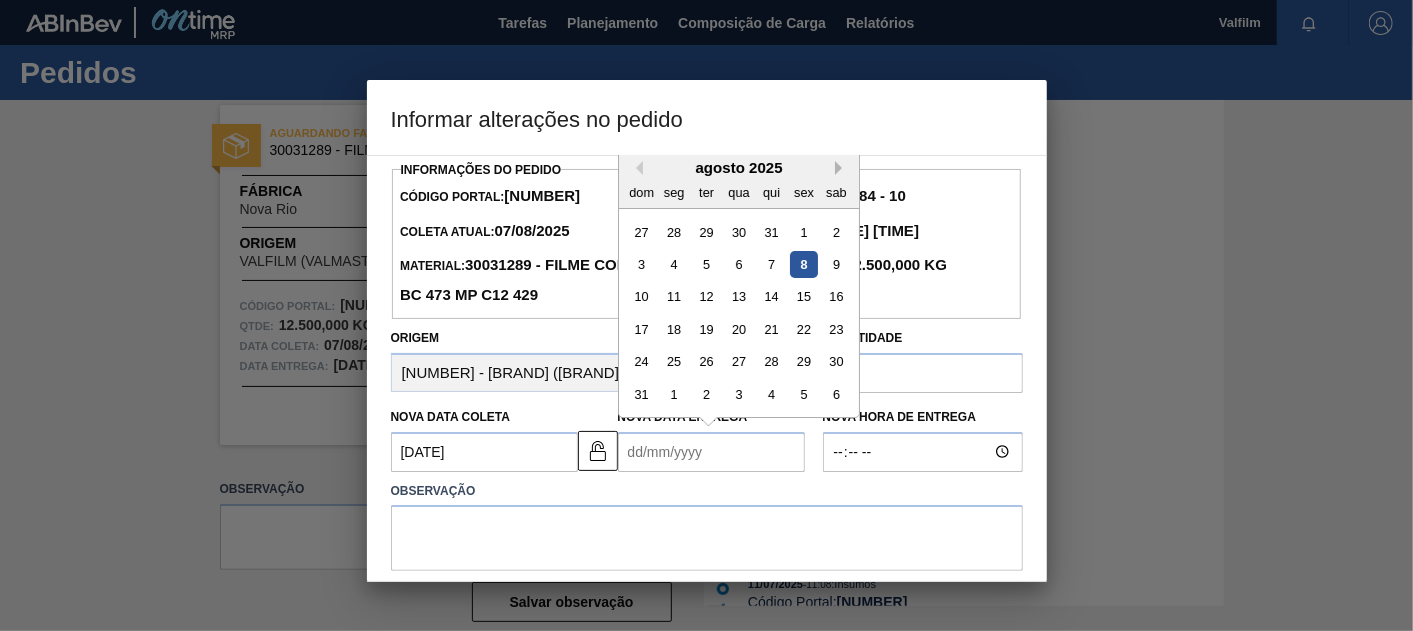 click on "Next Month" at bounding box center [842, 168] 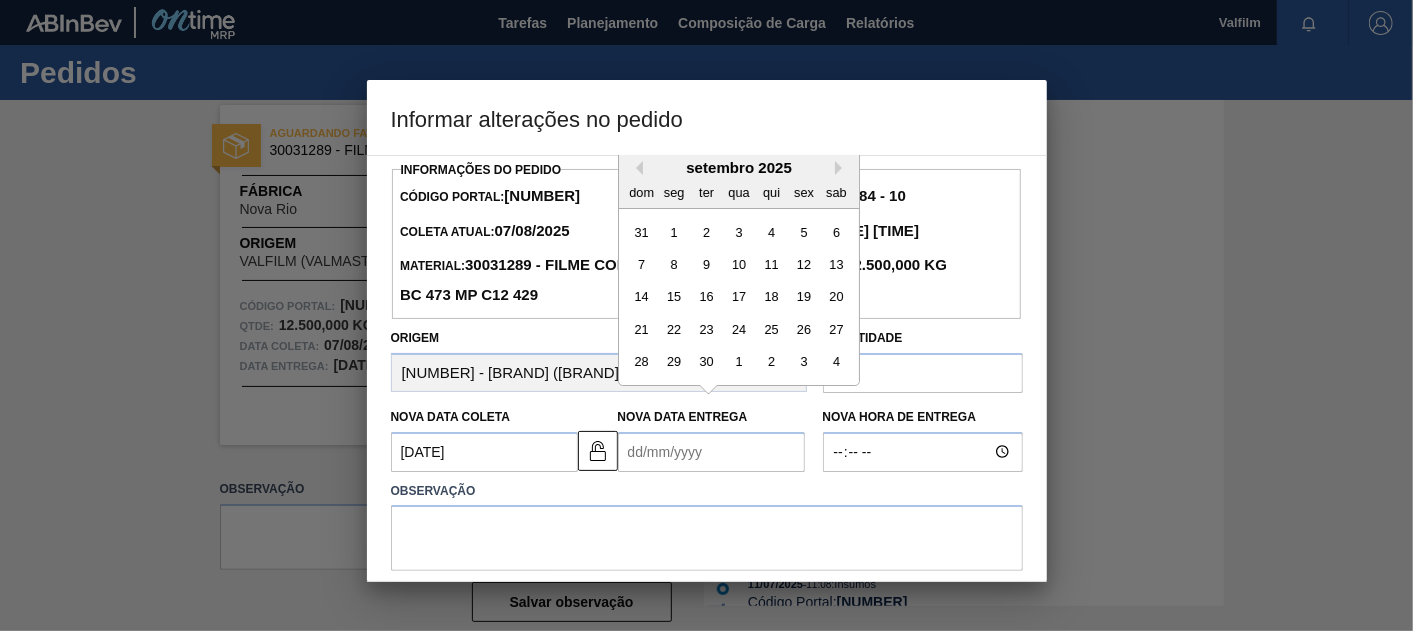 drag, startPoint x: 804, startPoint y: 232, endPoint x: 713, endPoint y: 518, distance: 300.1283 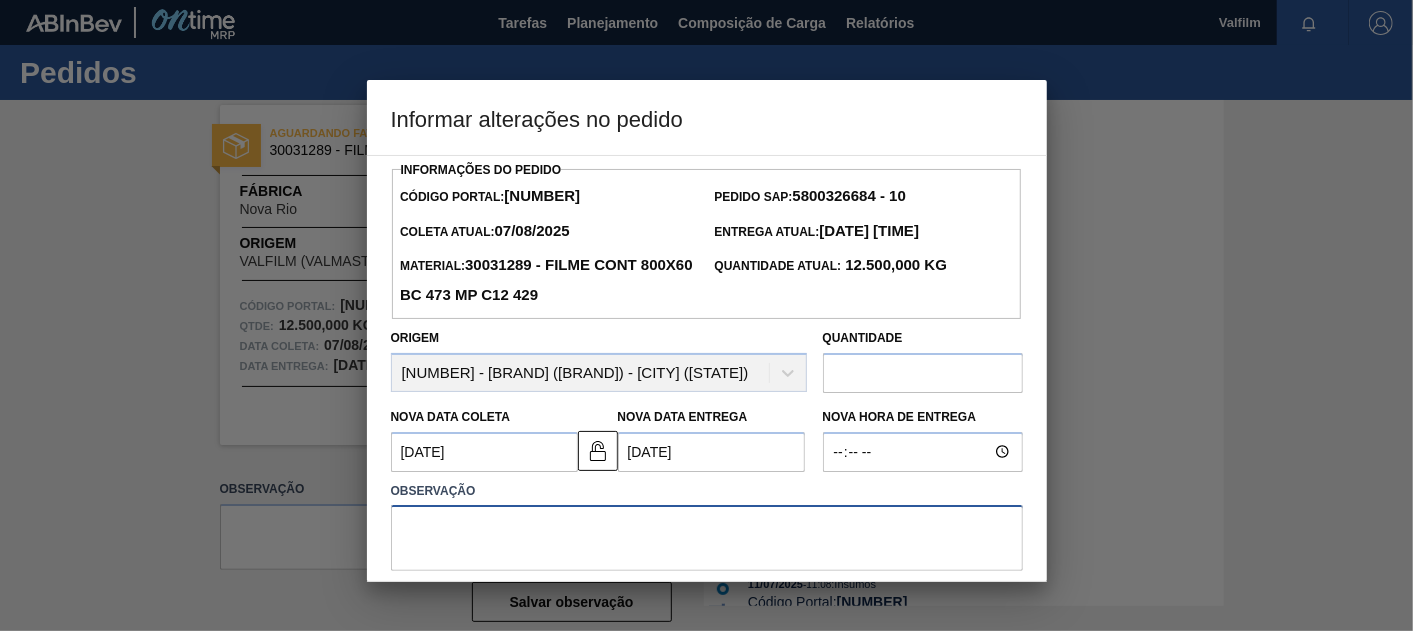 click at bounding box center (707, 538) 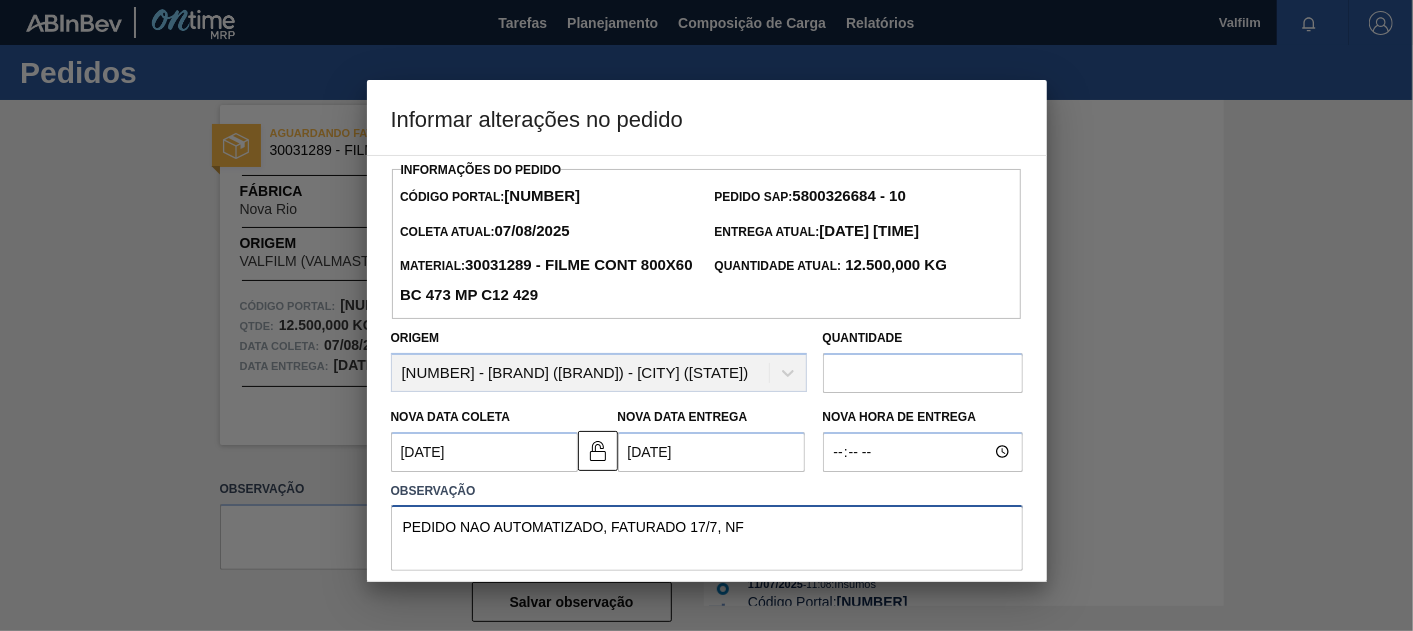 paste on "000134658-1" 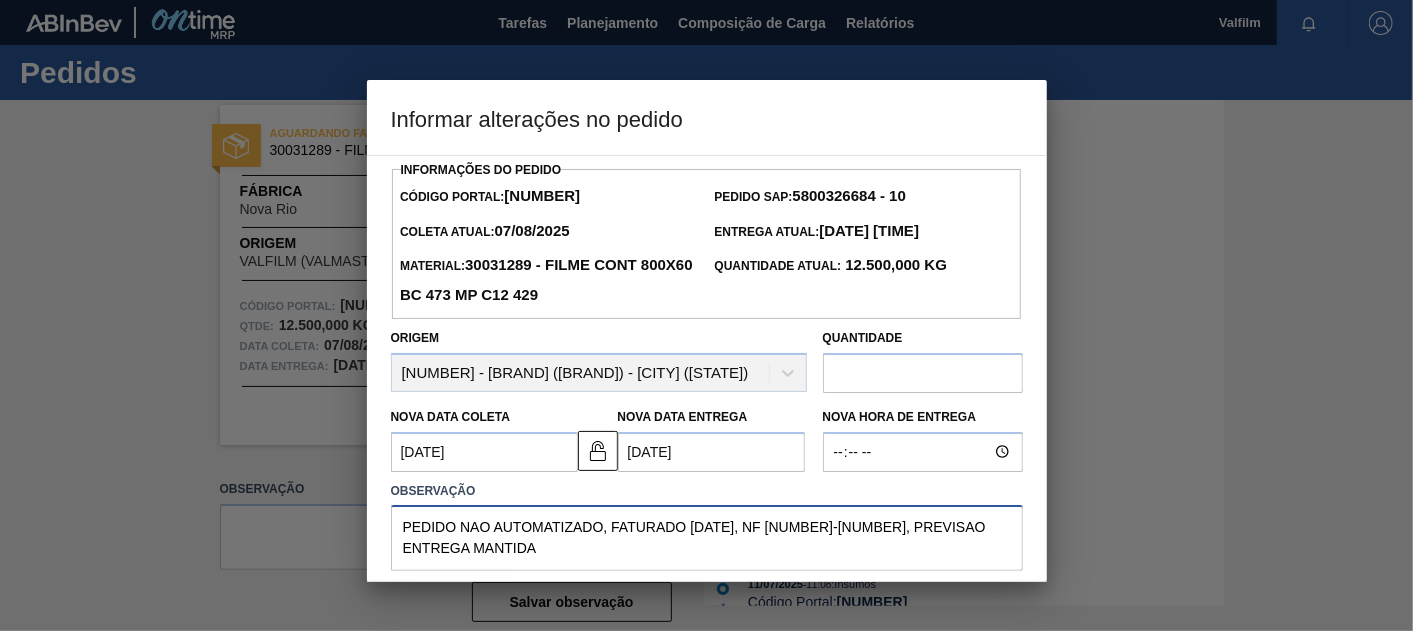 scroll, scrollTop: 74, scrollLeft: 0, axis: vertical 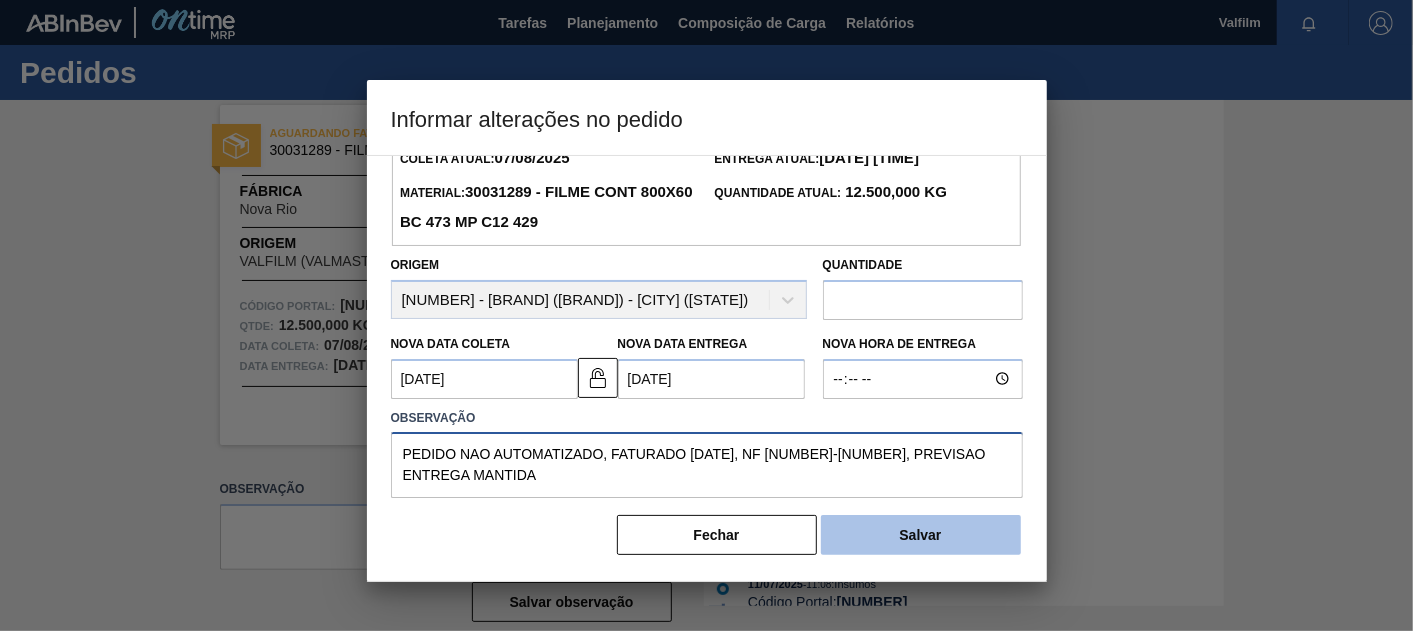 type on "PEDIDO NAO AUTOMATIZADO, FATURADO [DATE], NF [NUMBER]-[NUMBER], PREVISAO ENTREGA MANTIDA" 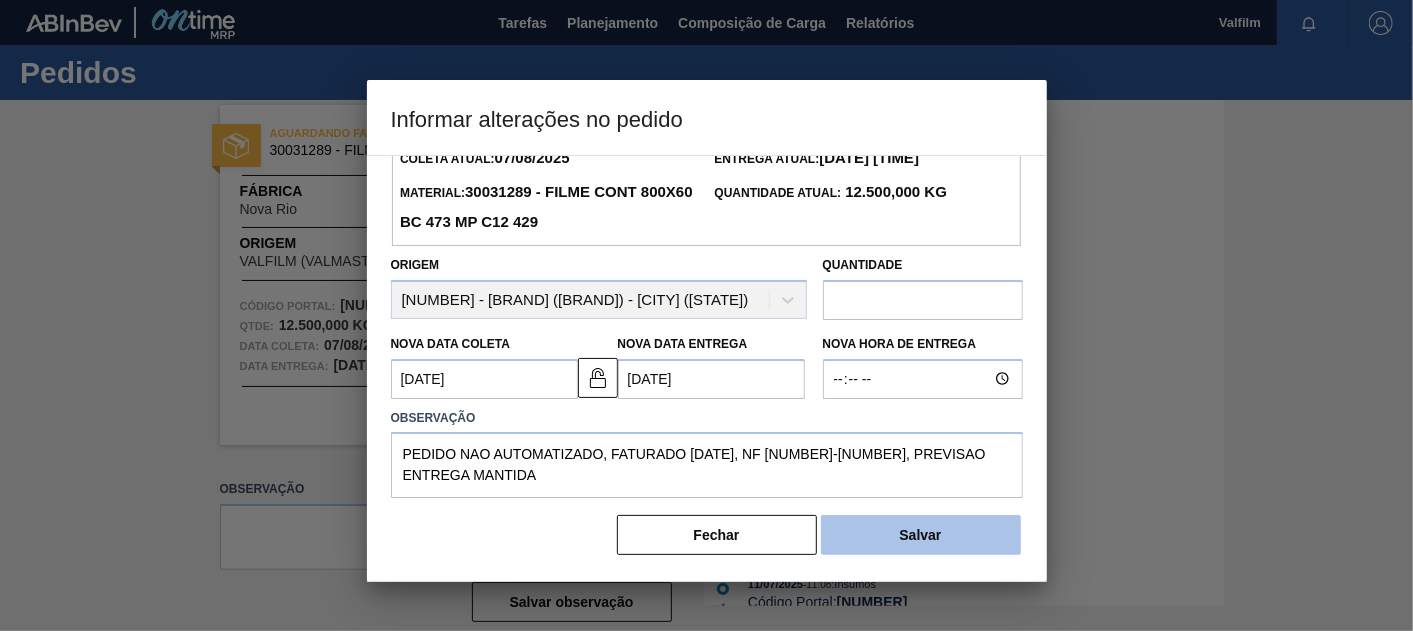 click on "Salvar" at bounding box center (921, 535) 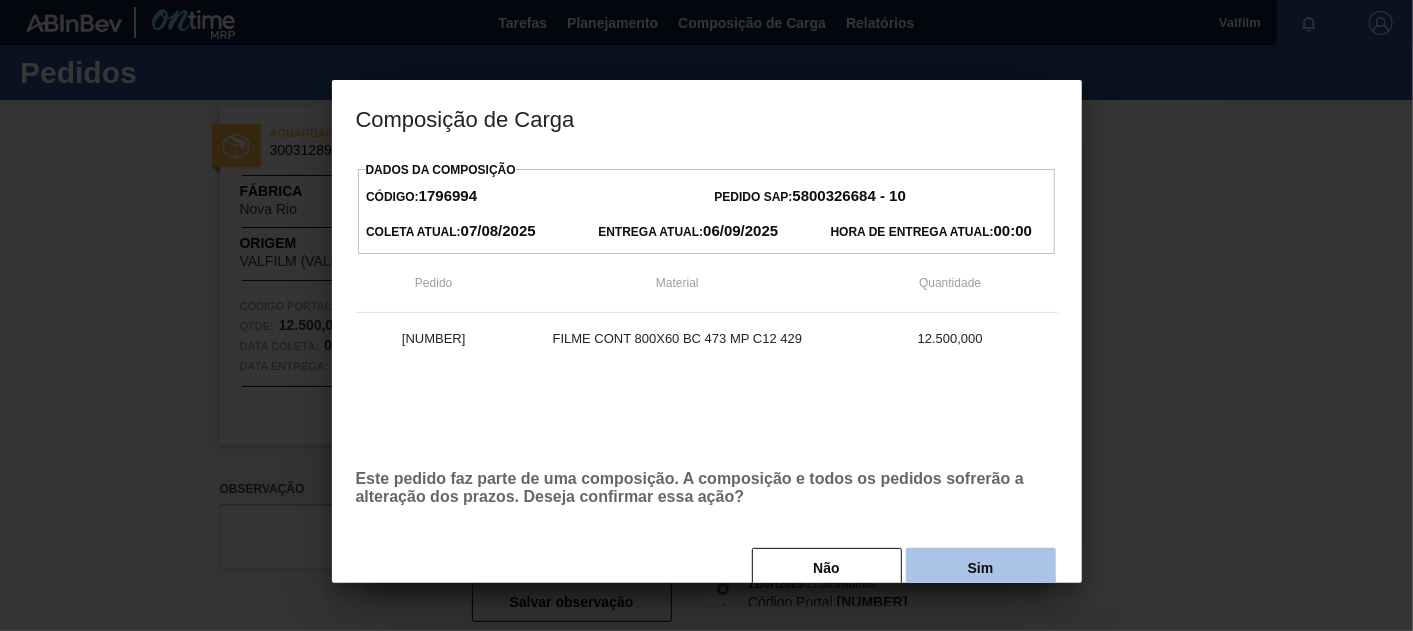 click on "Sim" at bounding box center [981, 568] 